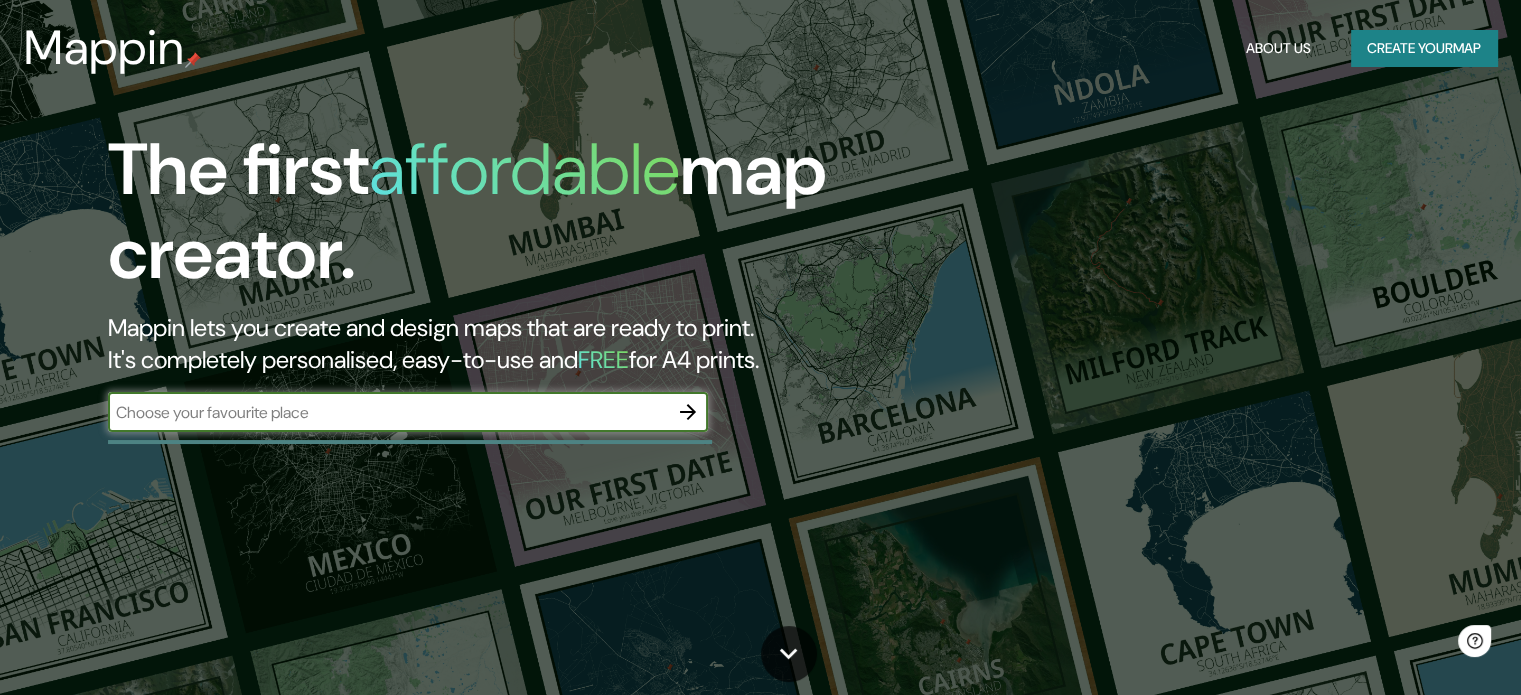 scroll, scrollTop: 0, scrollLeft: 0, axis: both 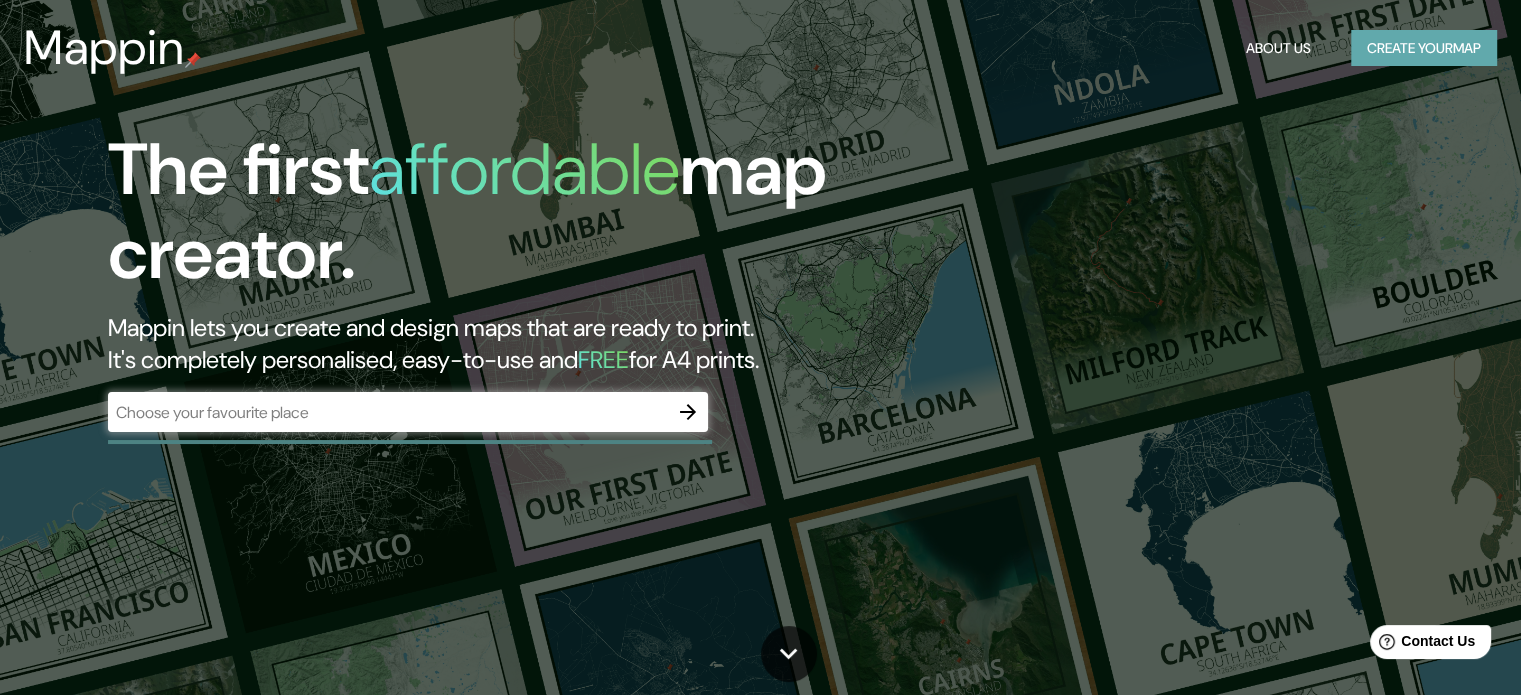 click on "Create your   map" at bounding box center [1424, 48] 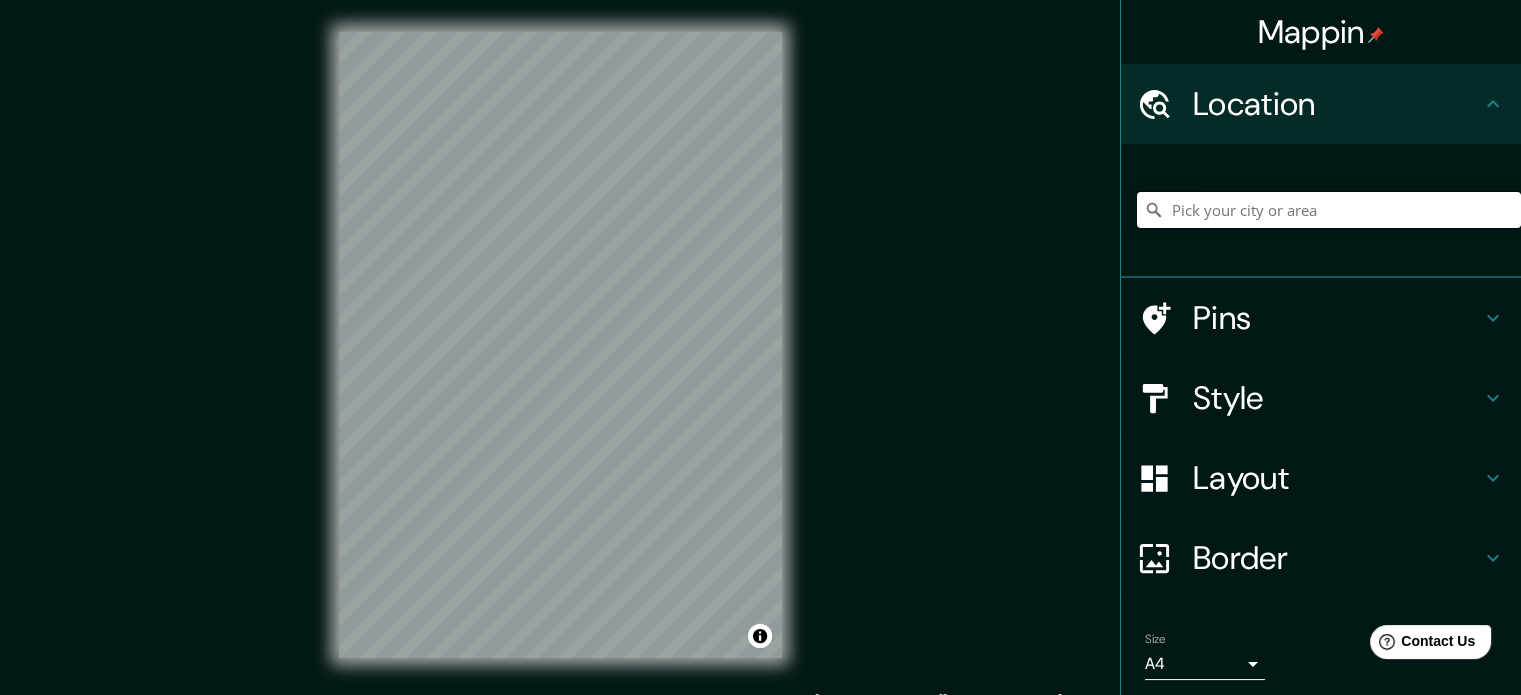 click at bounding box center [1329, 210] 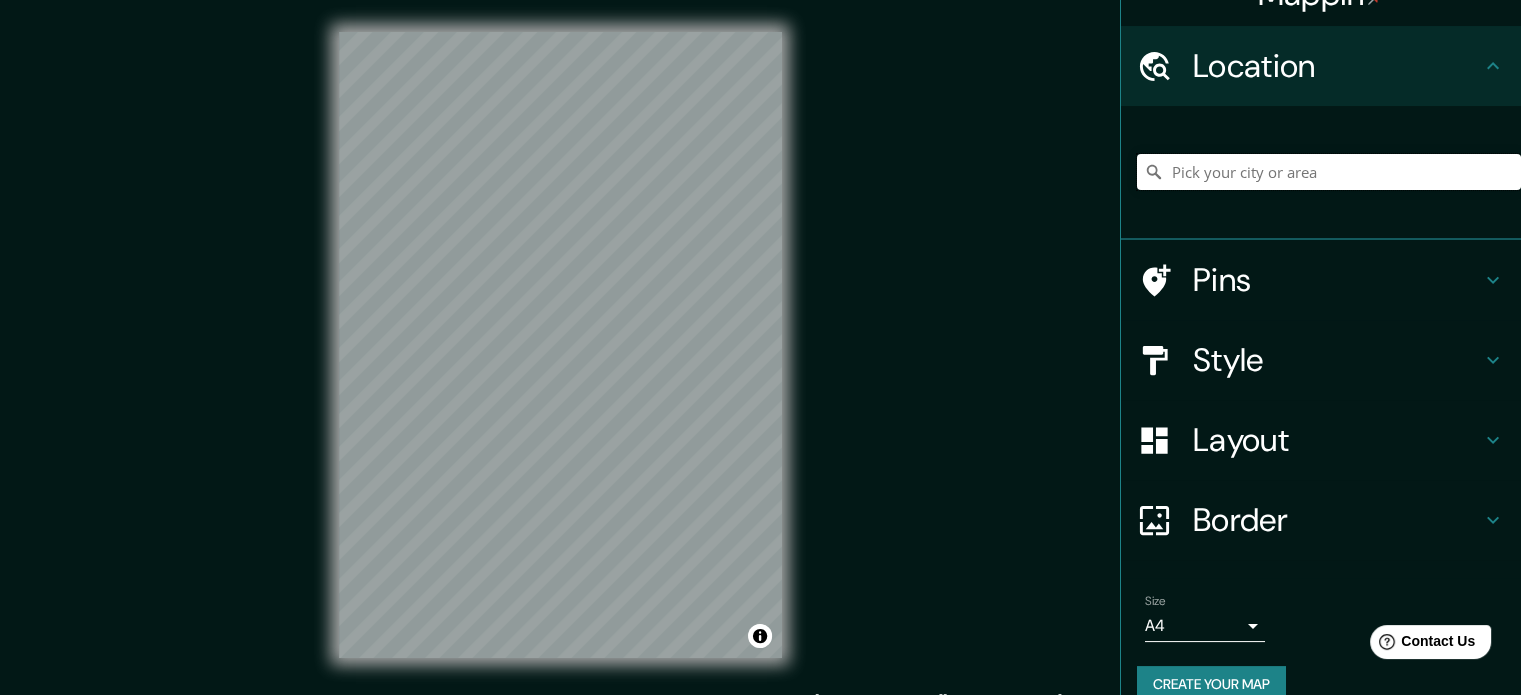 scroll, scrollTop: 68, scrollLeft: 0, axis: vertical 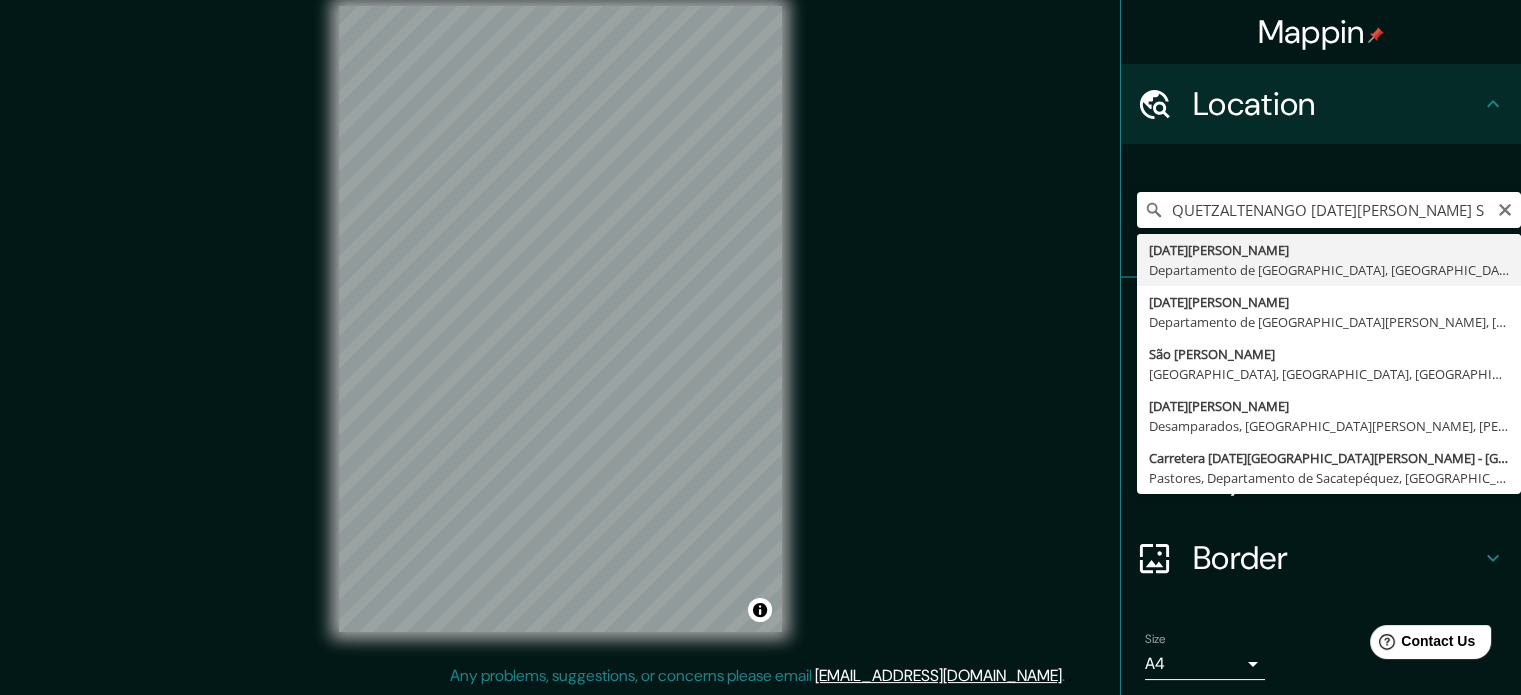 type on "San Miguel Sigüilá, Departamento de Quetzaltenango, Guatemala" 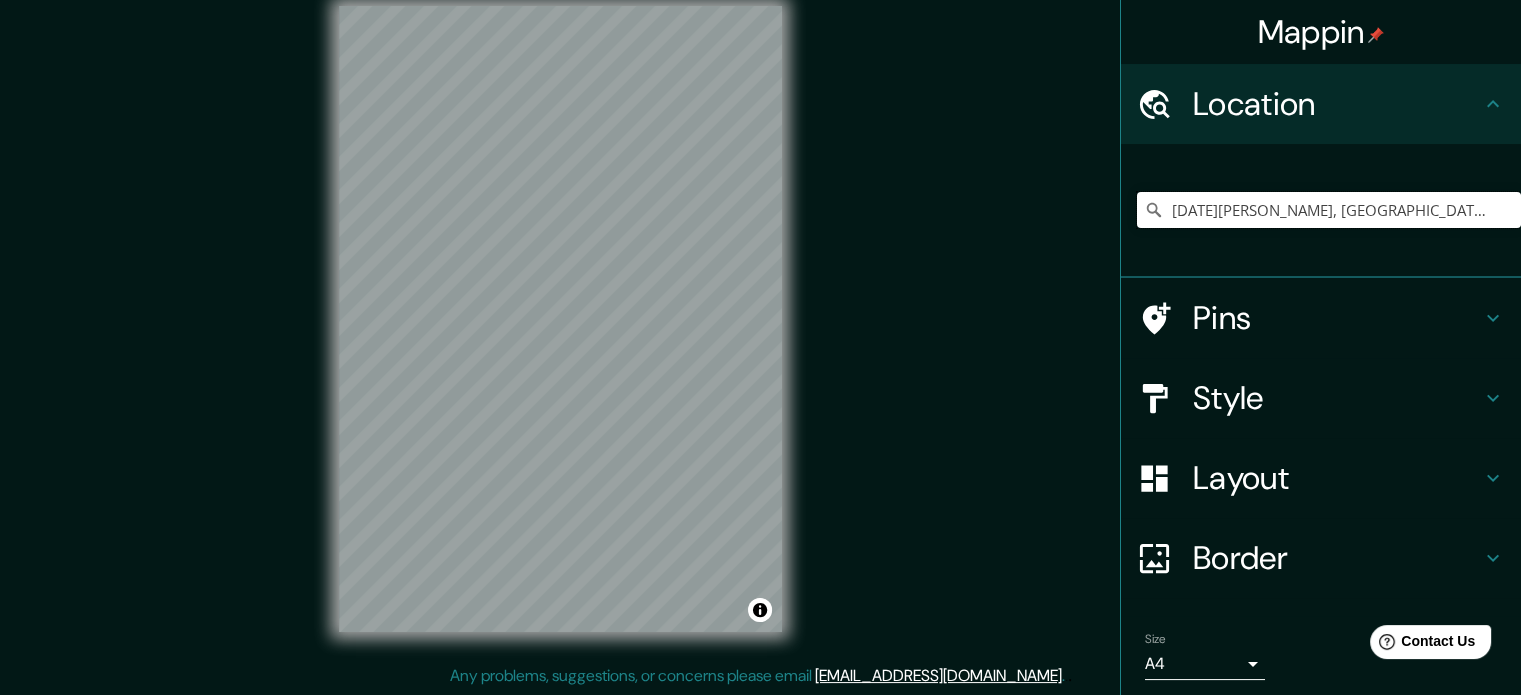 scroll, scrollTop: 0, scrollLeft: 0, axis: both 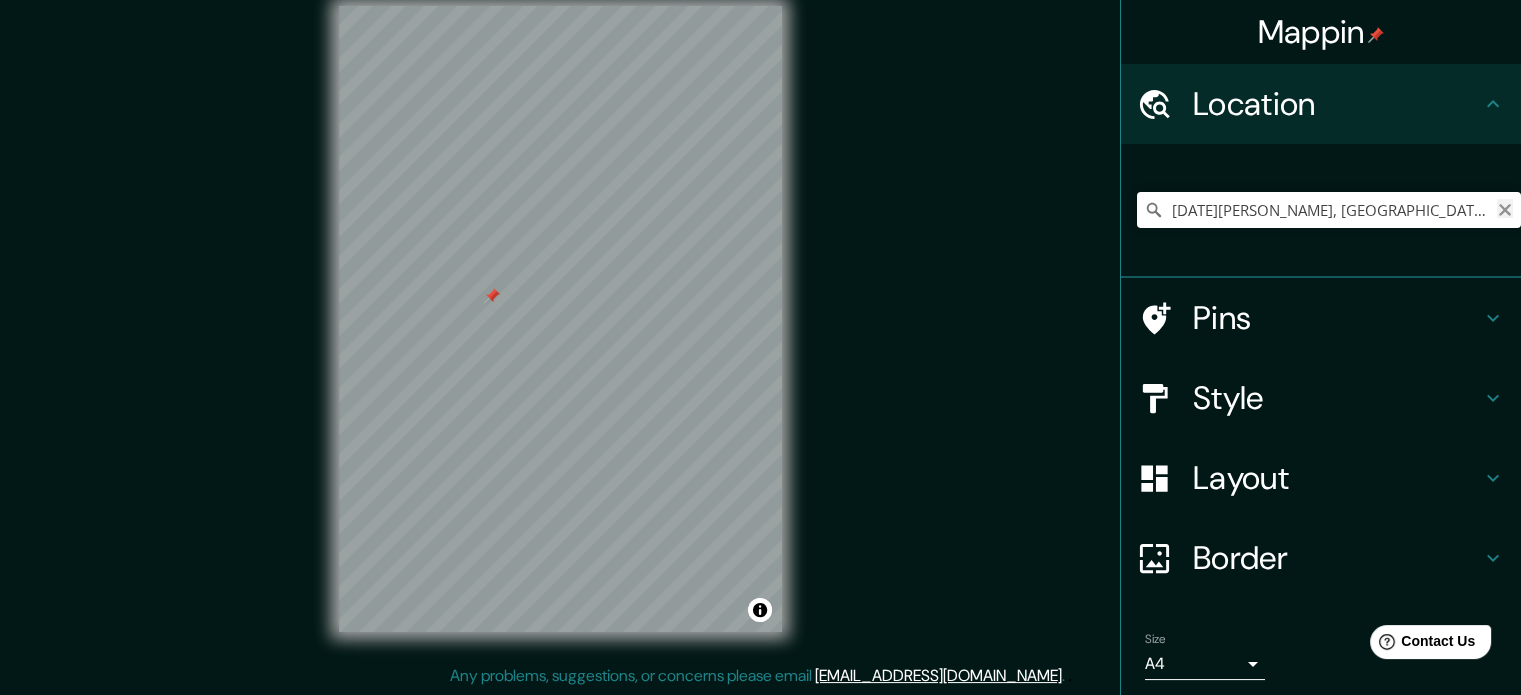 click 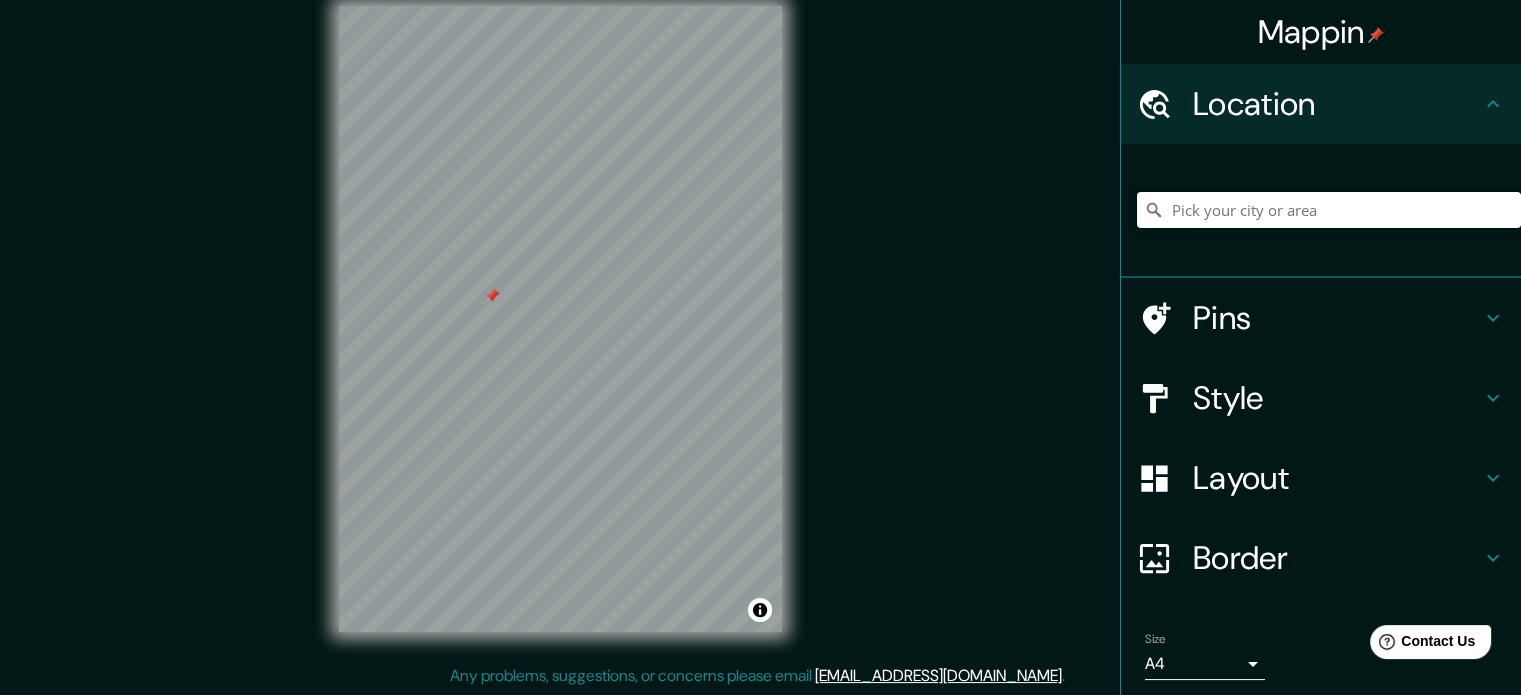 paste on "14°53'51.10"N" 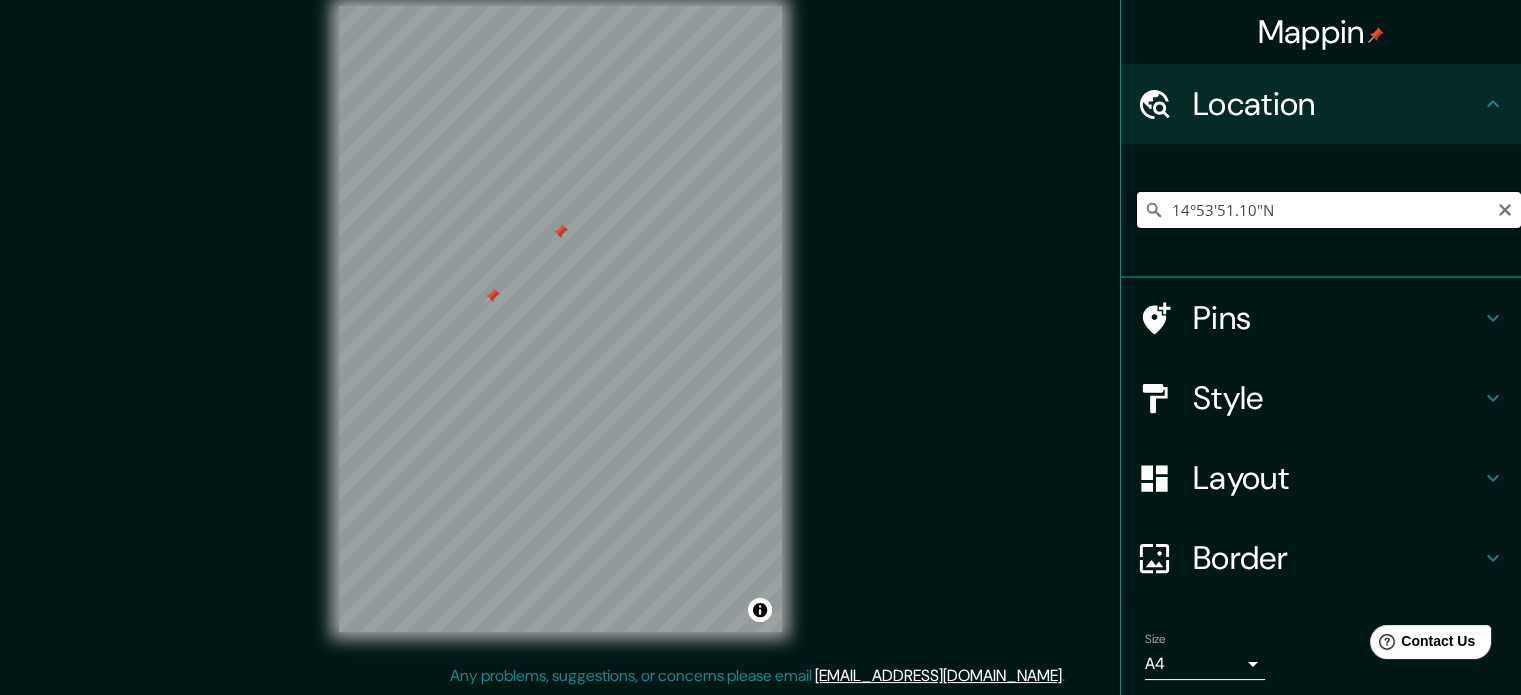 click on "14°53'51.10"N" at bounding box center (1329, 210) 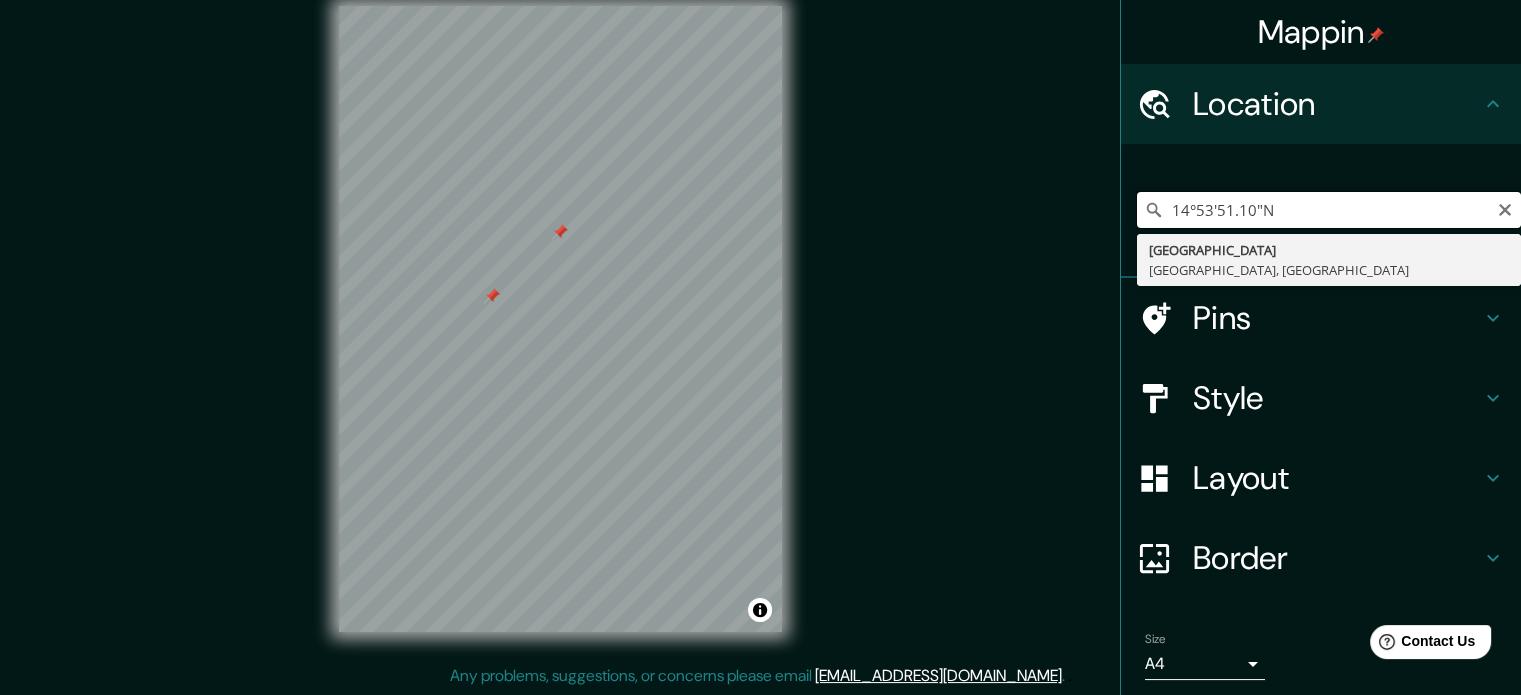 paste on "91°39'25.90"W" 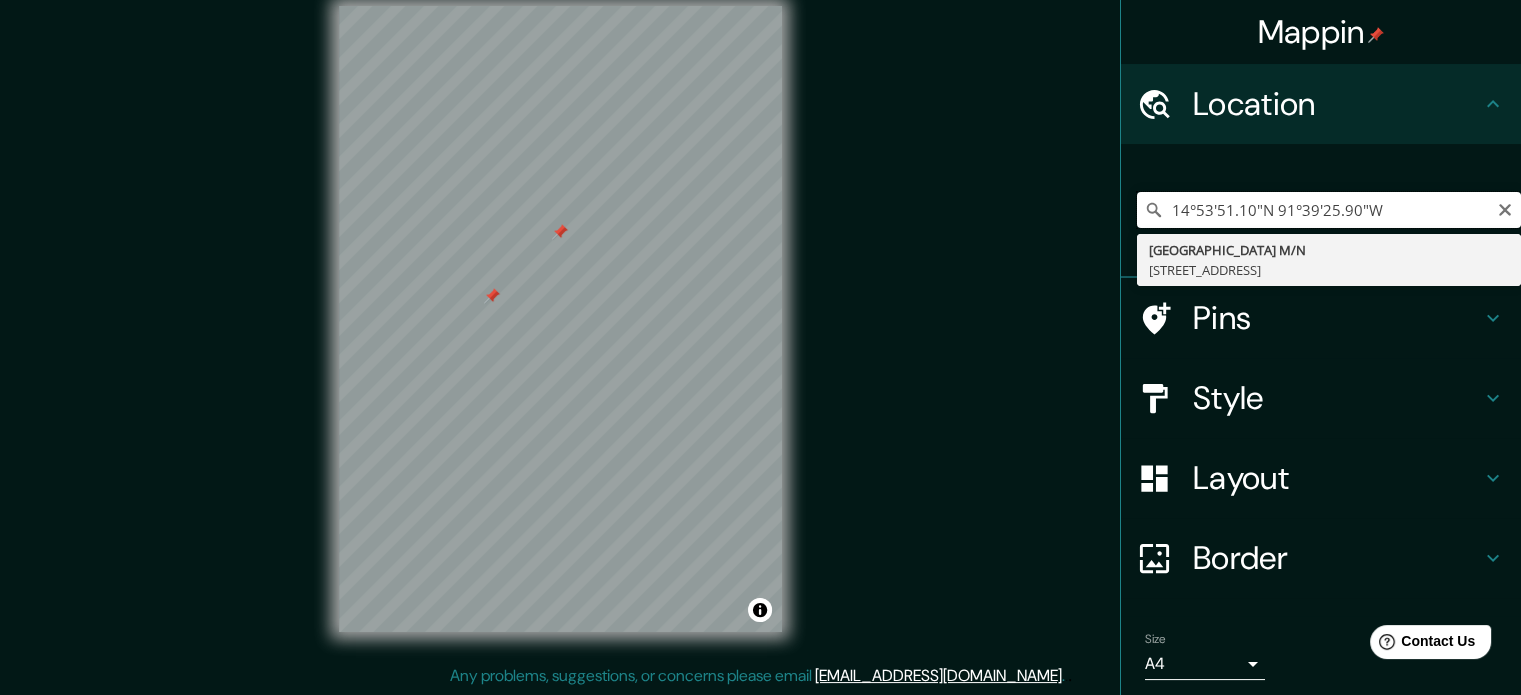 type on "14°53'51.10"N 91°39'25.90"W" 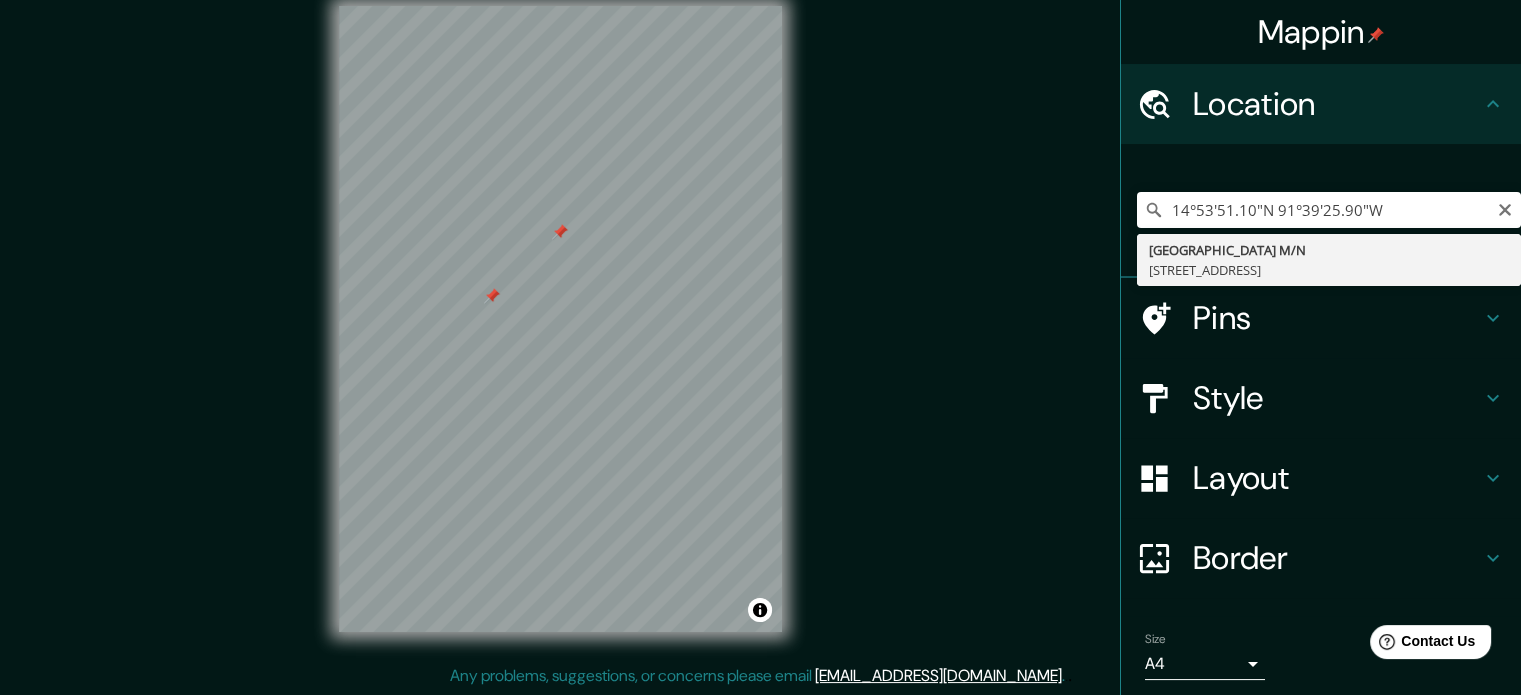 click 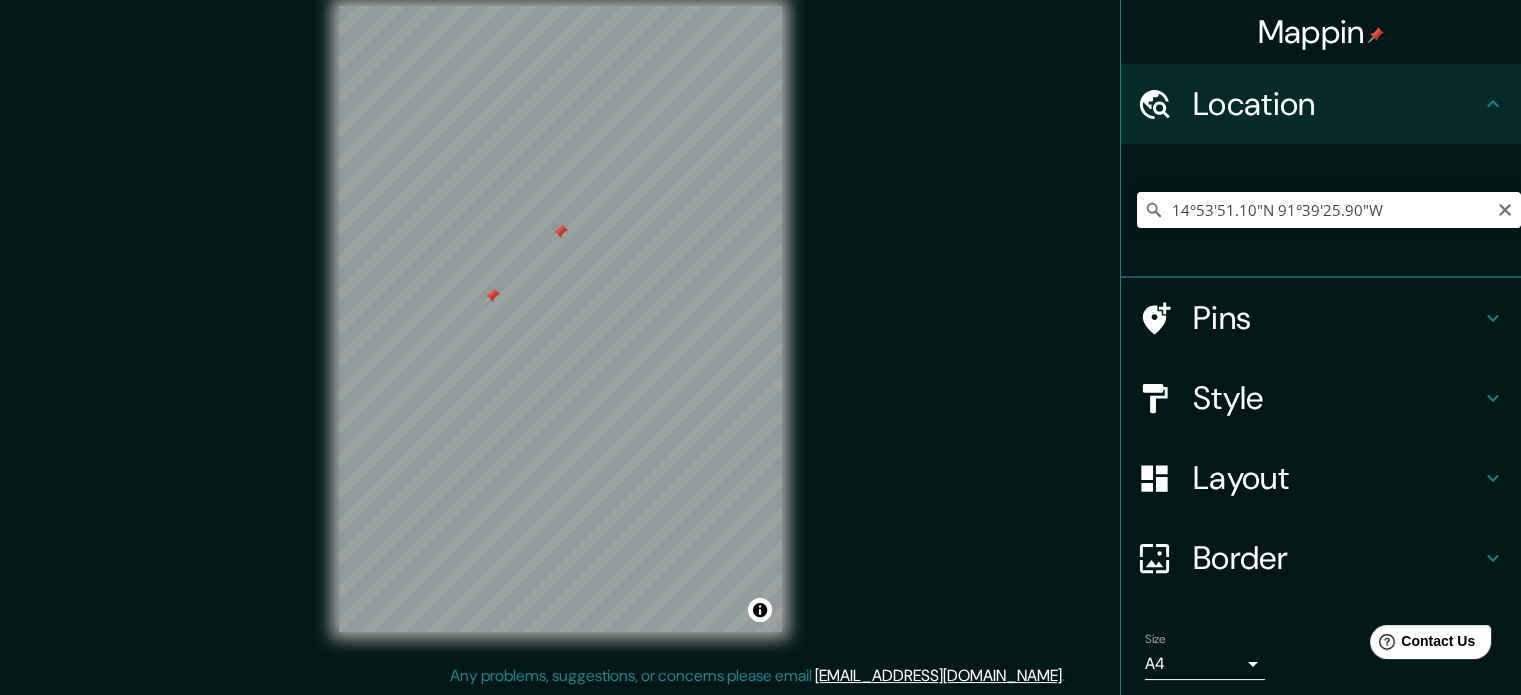 click 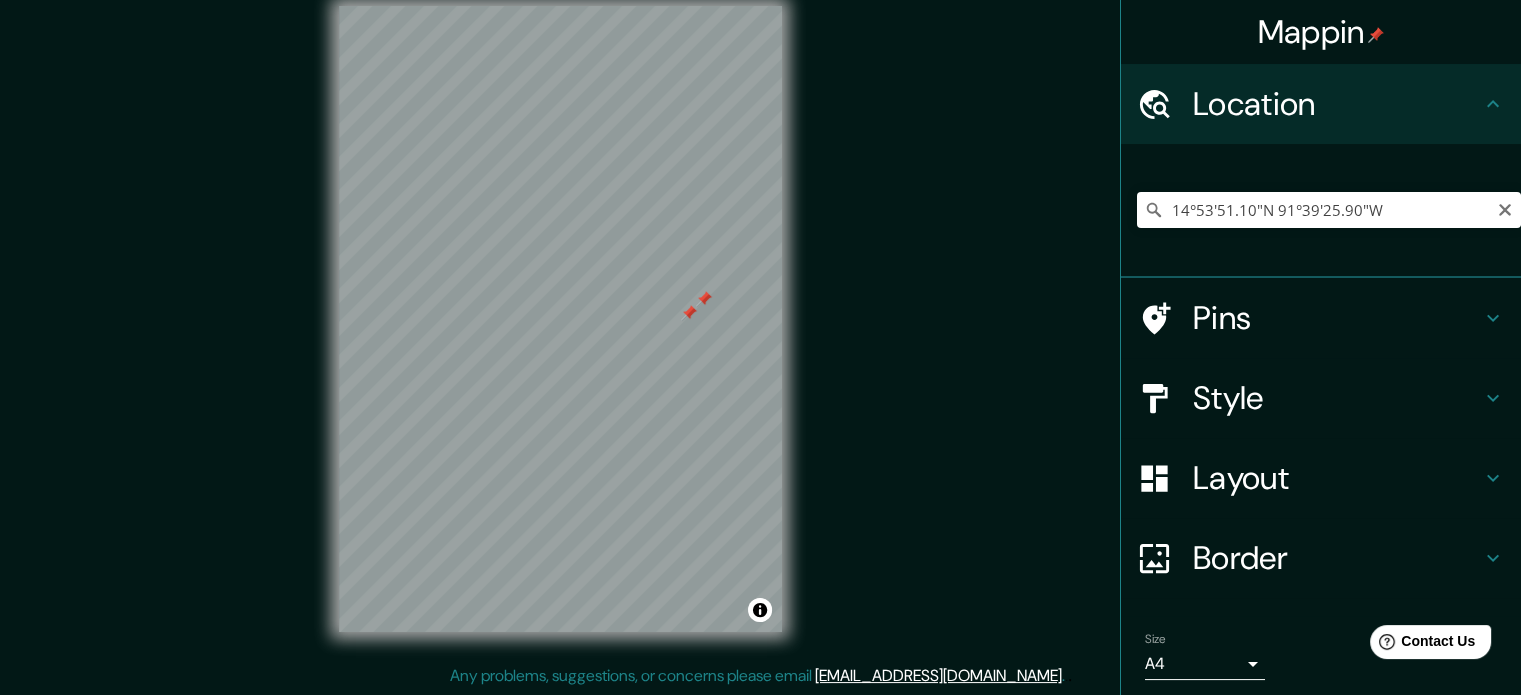 scroll, scrollTop: 68, scrollLeft: 0, axis: vertical 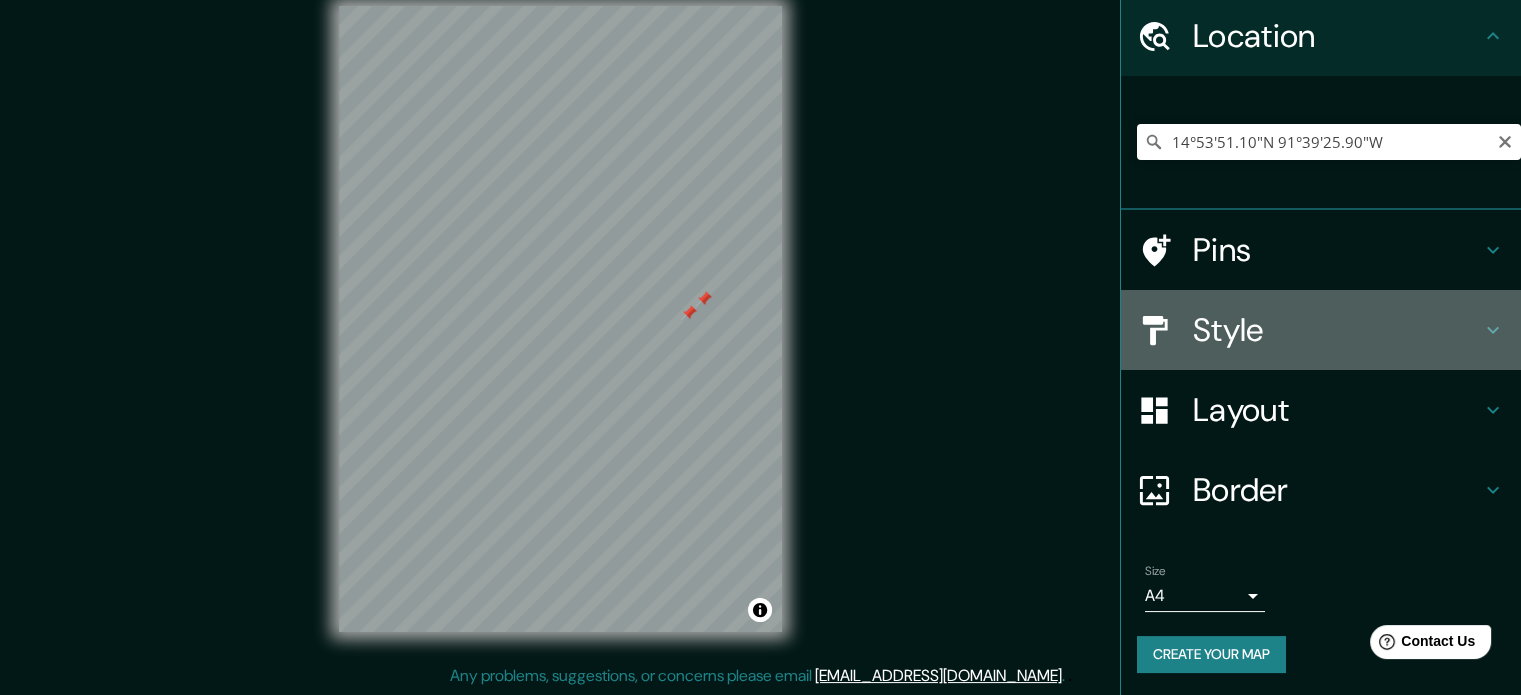 click on "Style" at bounding box center (1337, 330) 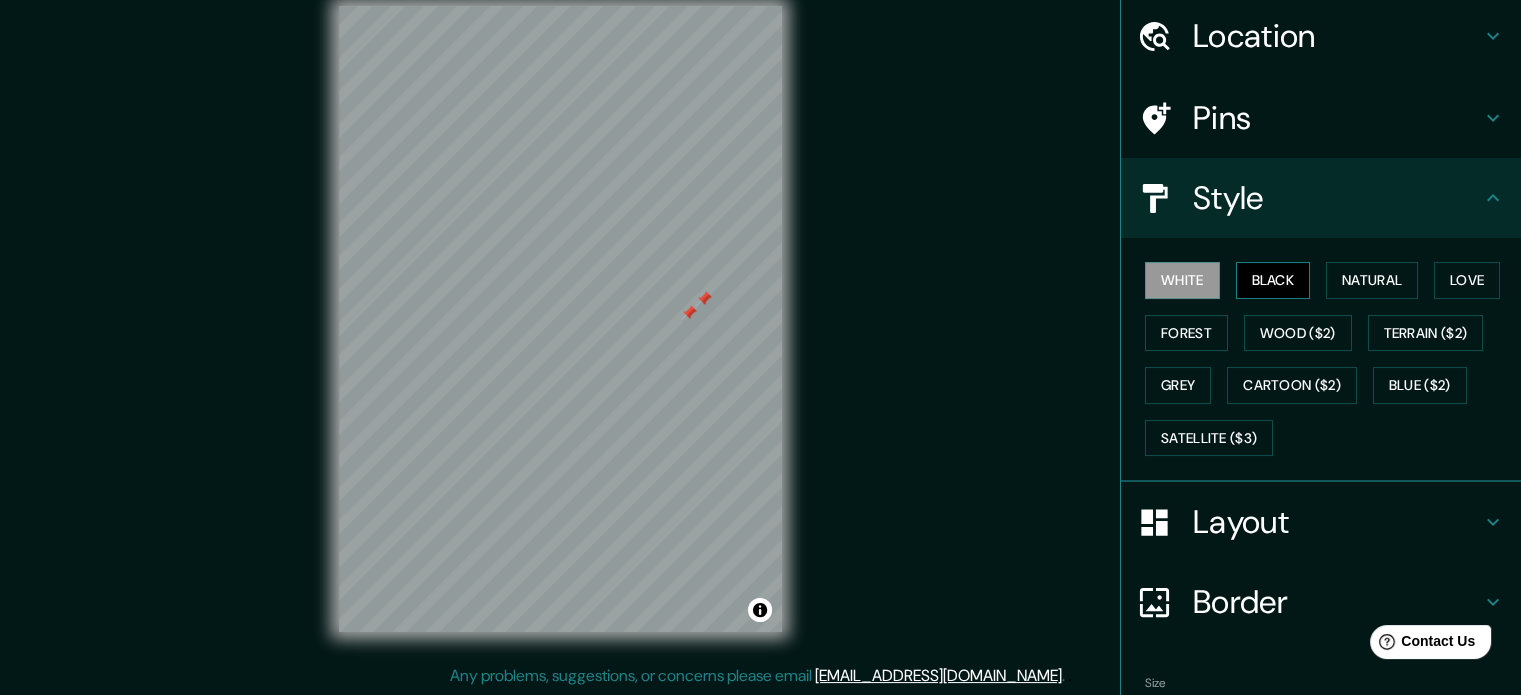 drag, startPoint x: 1271, startPoint y: 262, endPoint x: 1272, endPoint y: 278, distance: 16.03122 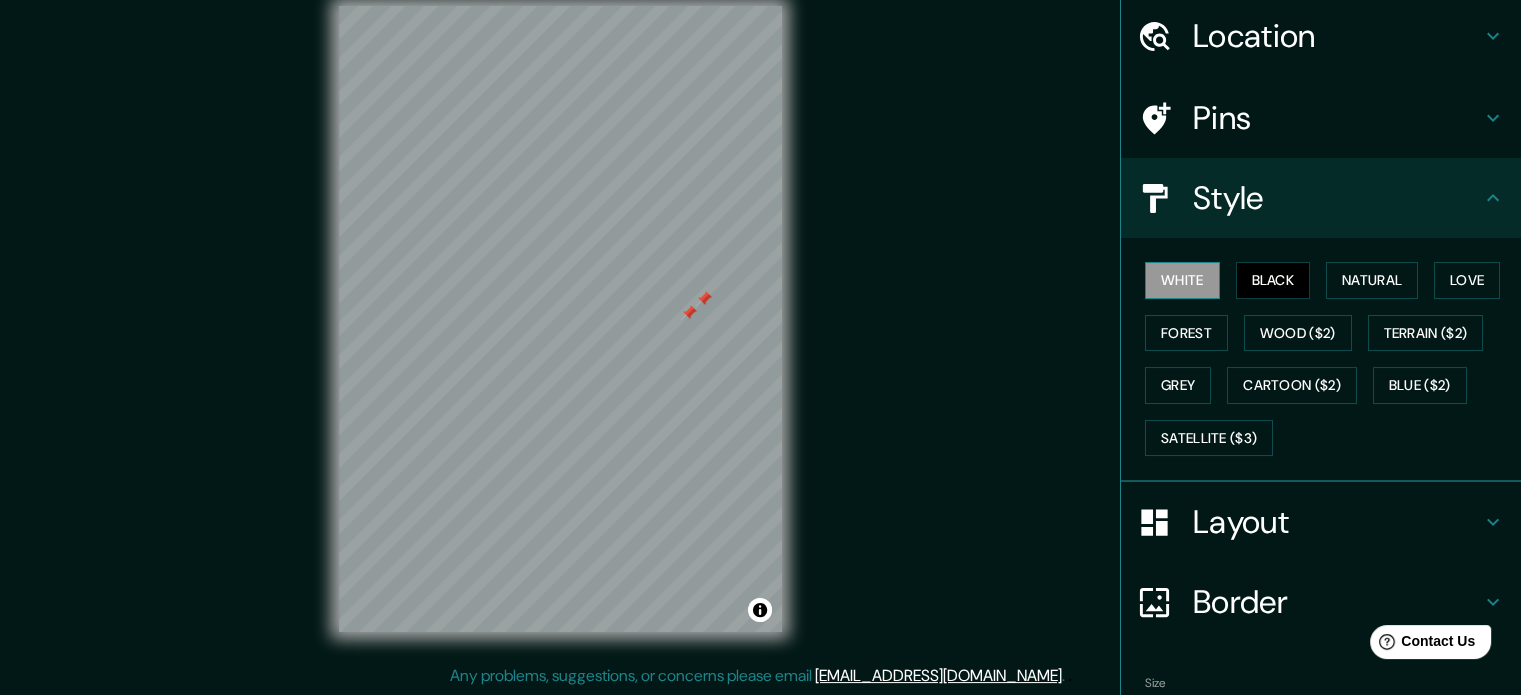 click on "White" at bounding box center (1182, 280) 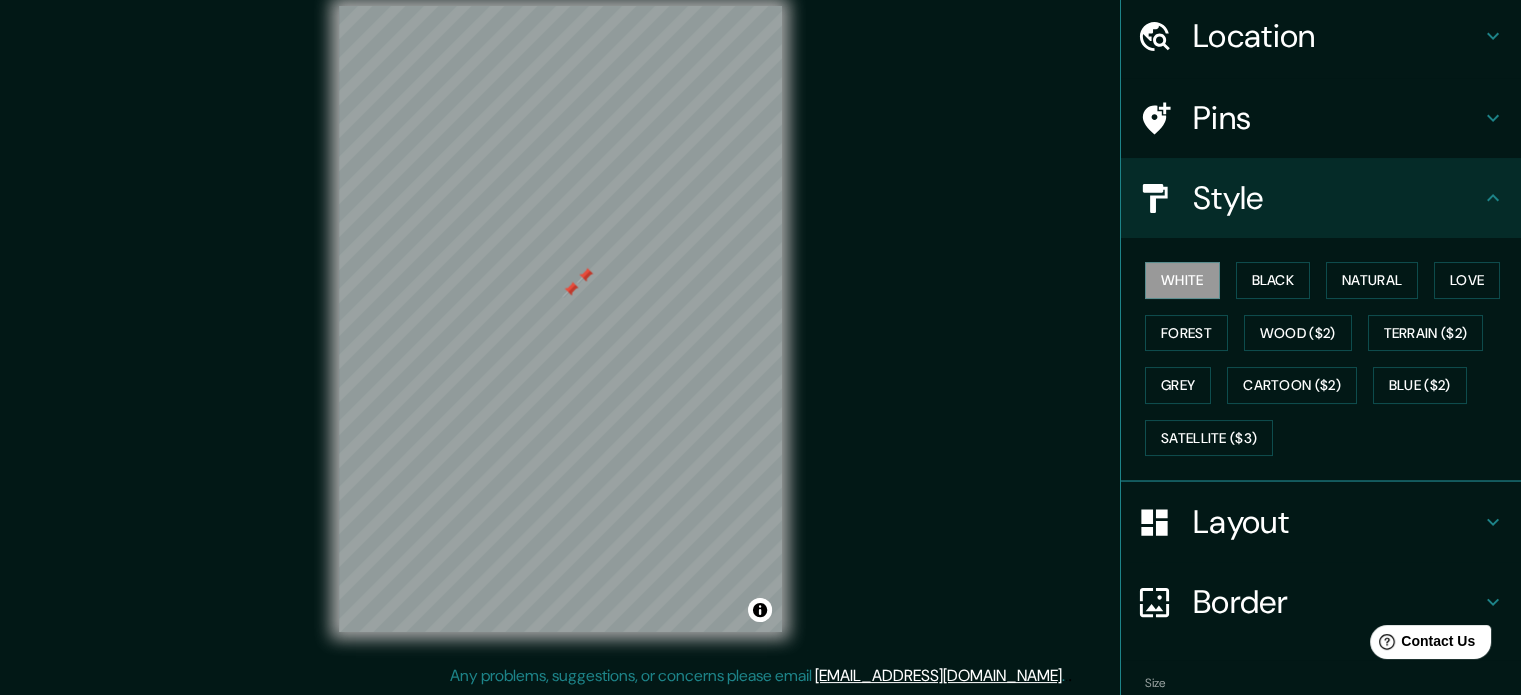 drag, startPoint x: 700, startPoint y: 303, endPoint x: 569, endPoint y: 254, distance: 139.86423 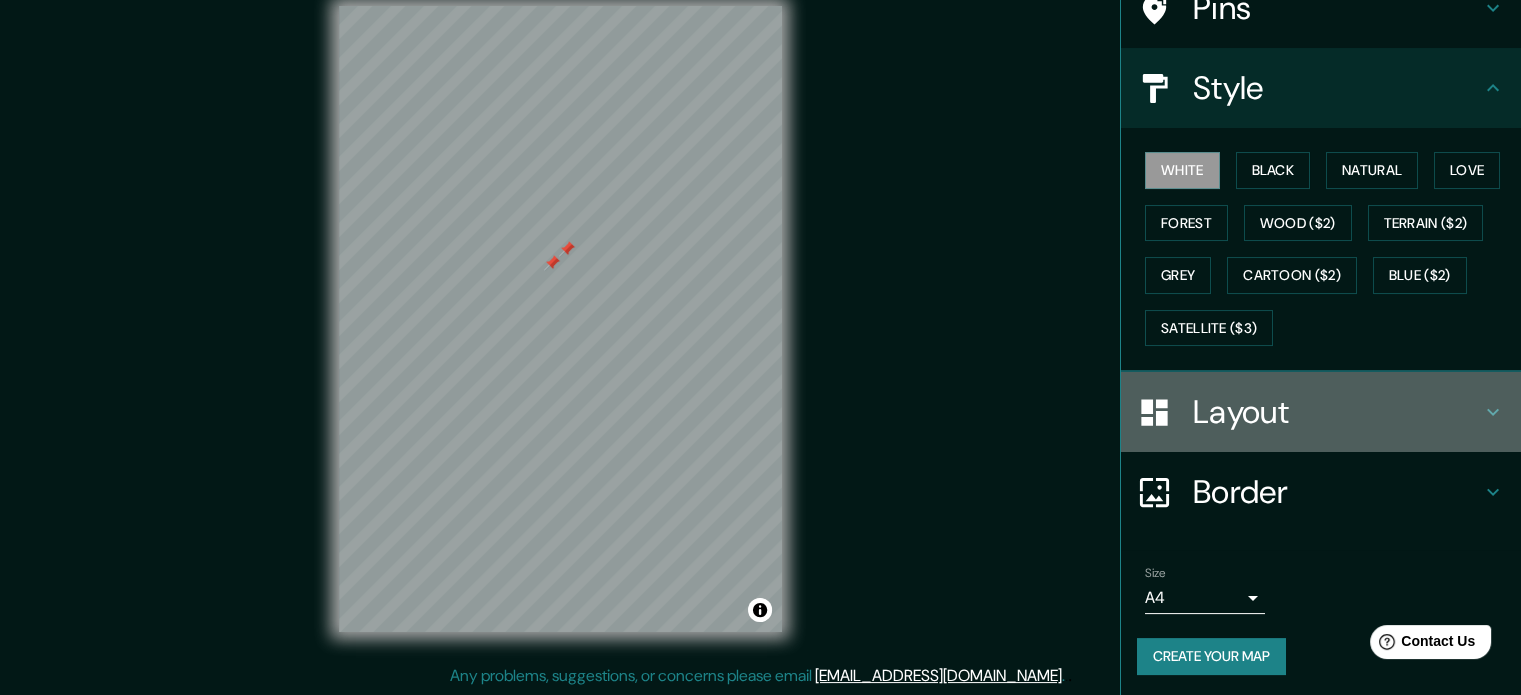 click on "Layout" at bounding box center (1337, 412) 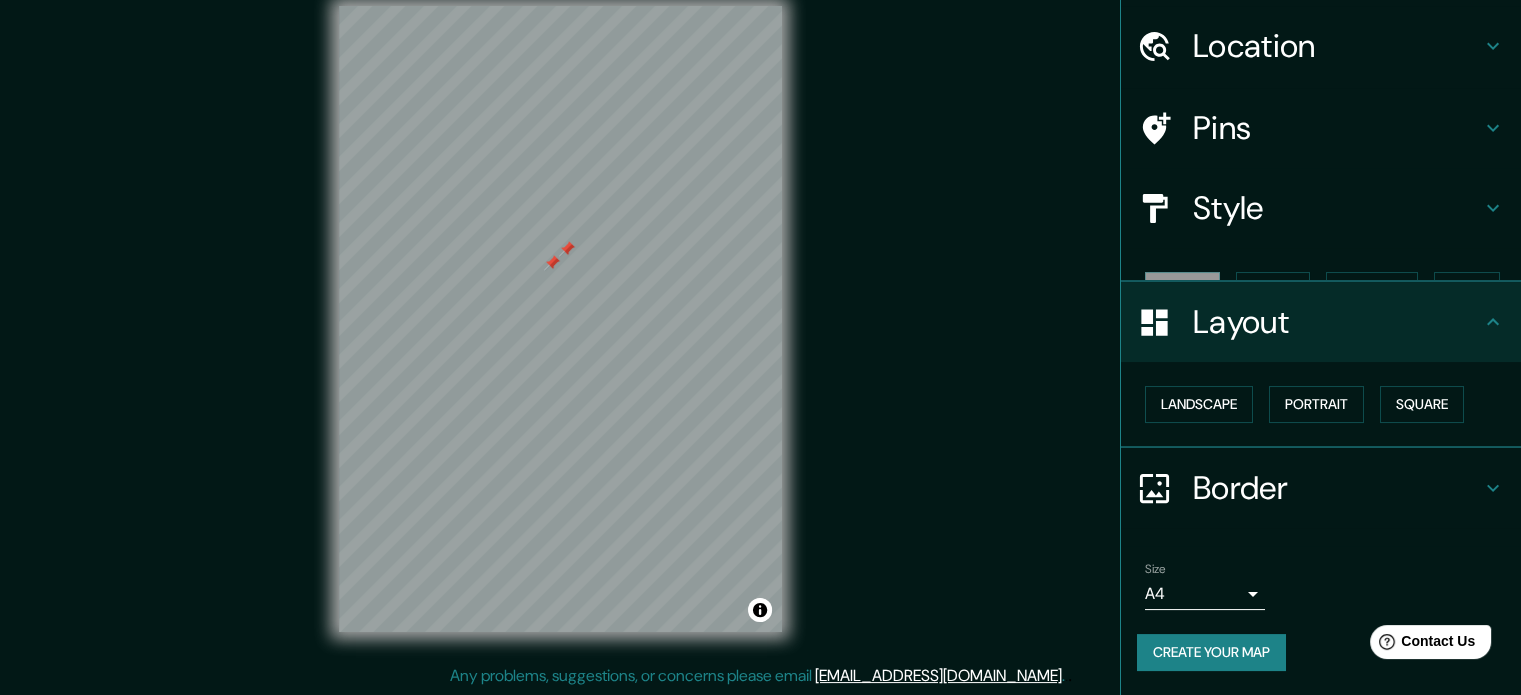 scroll, scrollTop: 22, scrollLeft: 0, axis: vertical 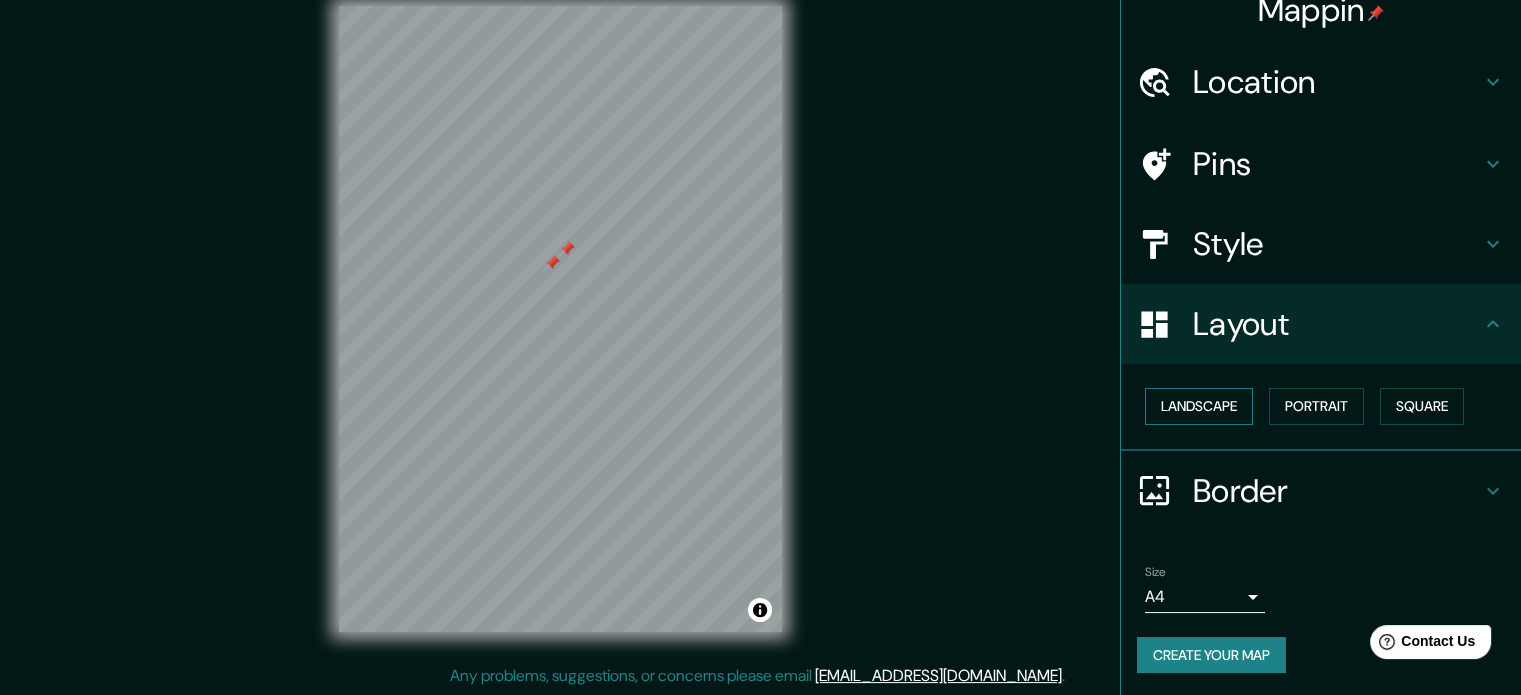click on "Landscape" at bounding box center (1199, 406) 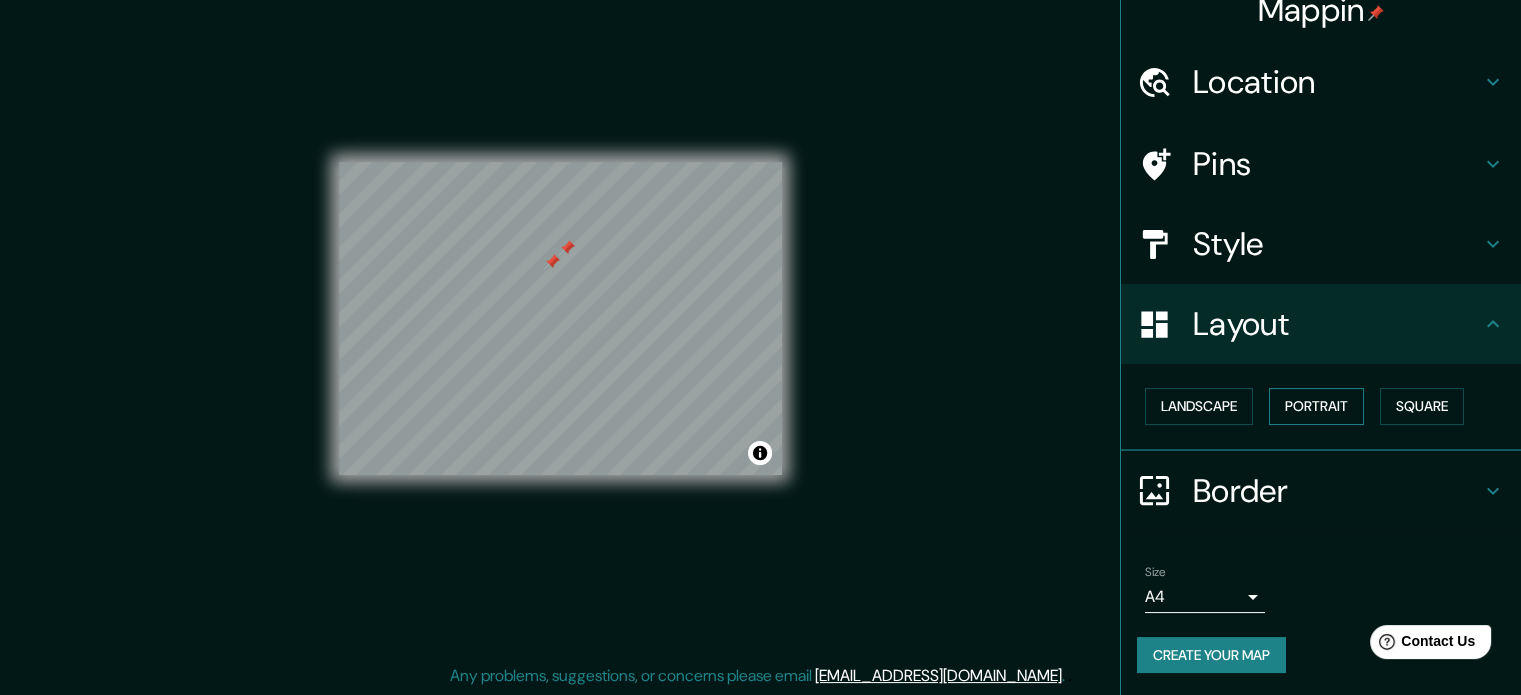 click on "Portrait" at bounding box center [1316, 406] 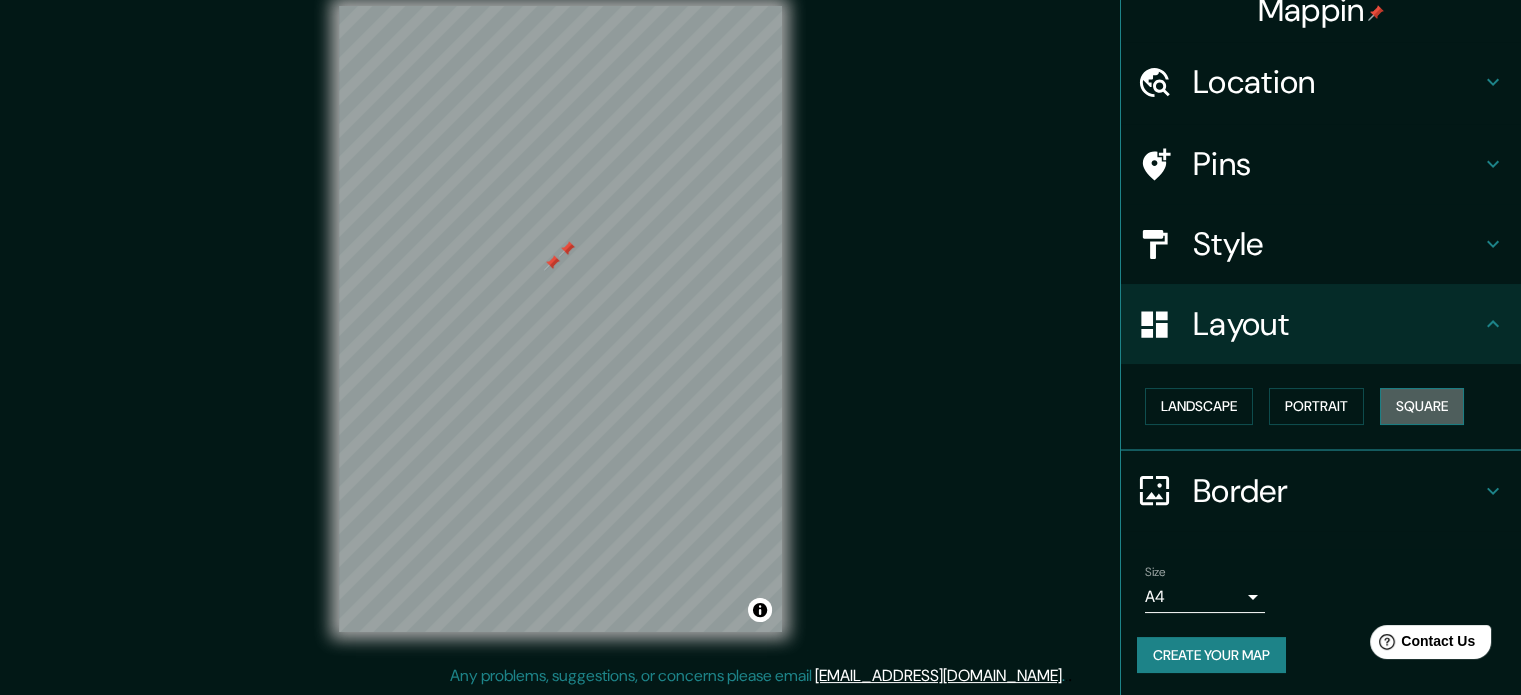 click on "Square" at bounding box center [1422, 406] 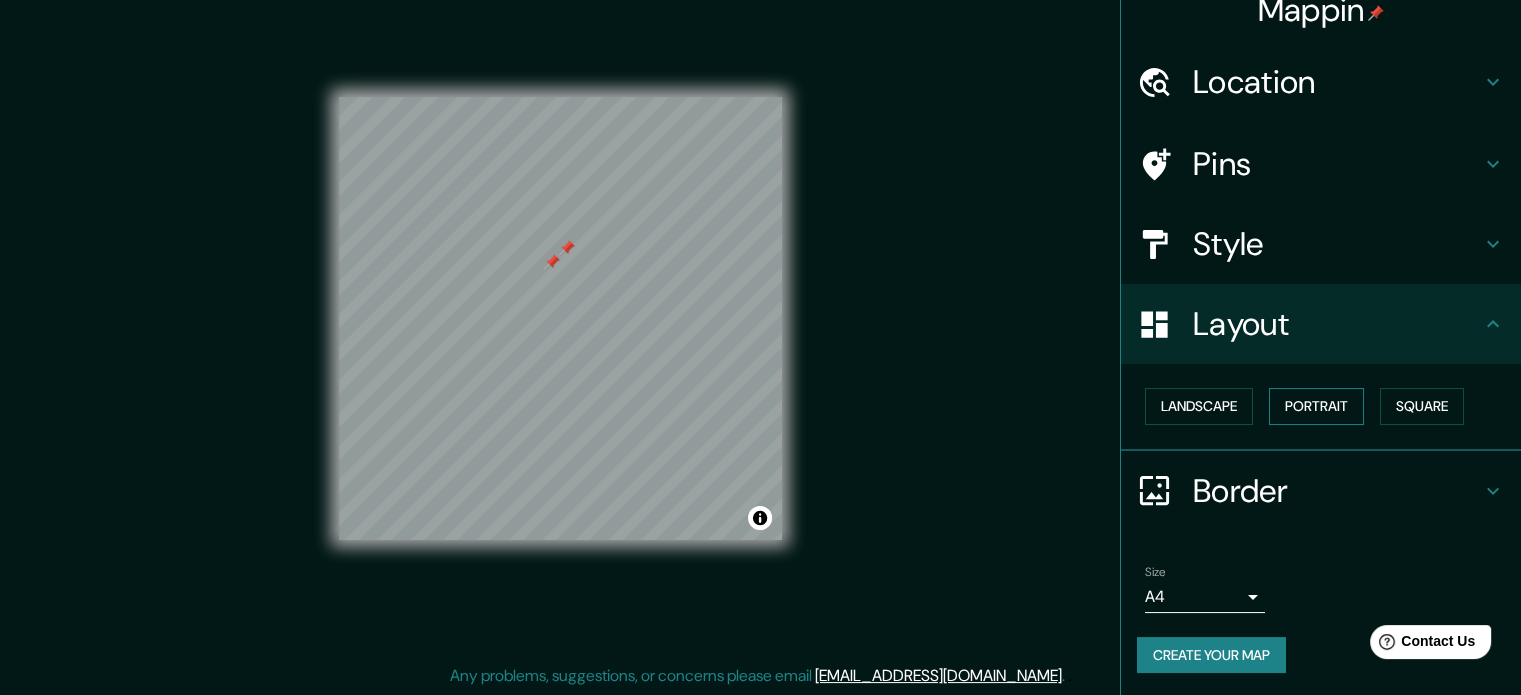 click on "Portrait" at bounding box center (1316, 406) 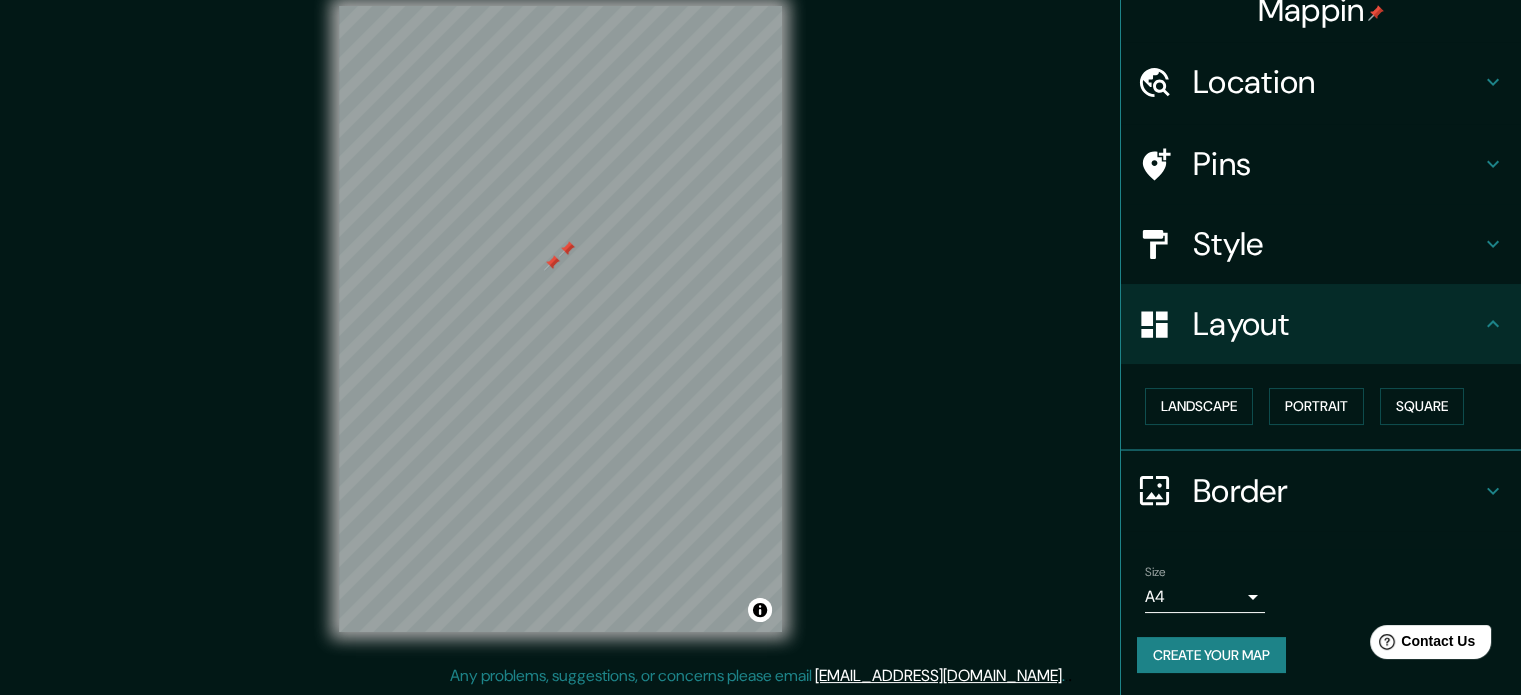 click on "Border" at bounding box center [1337, 491] 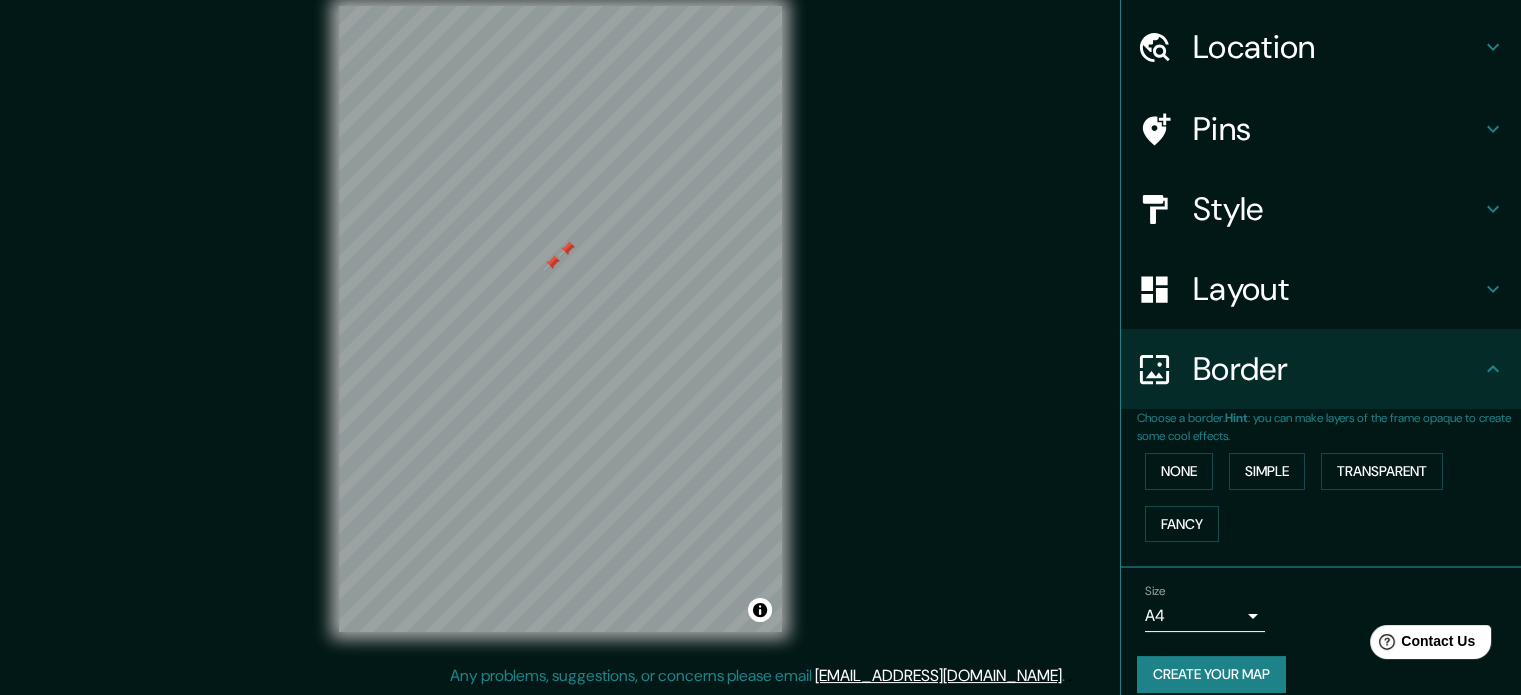 scroll, scrollTop: 76, scrollLeft: 0, axis: vertical 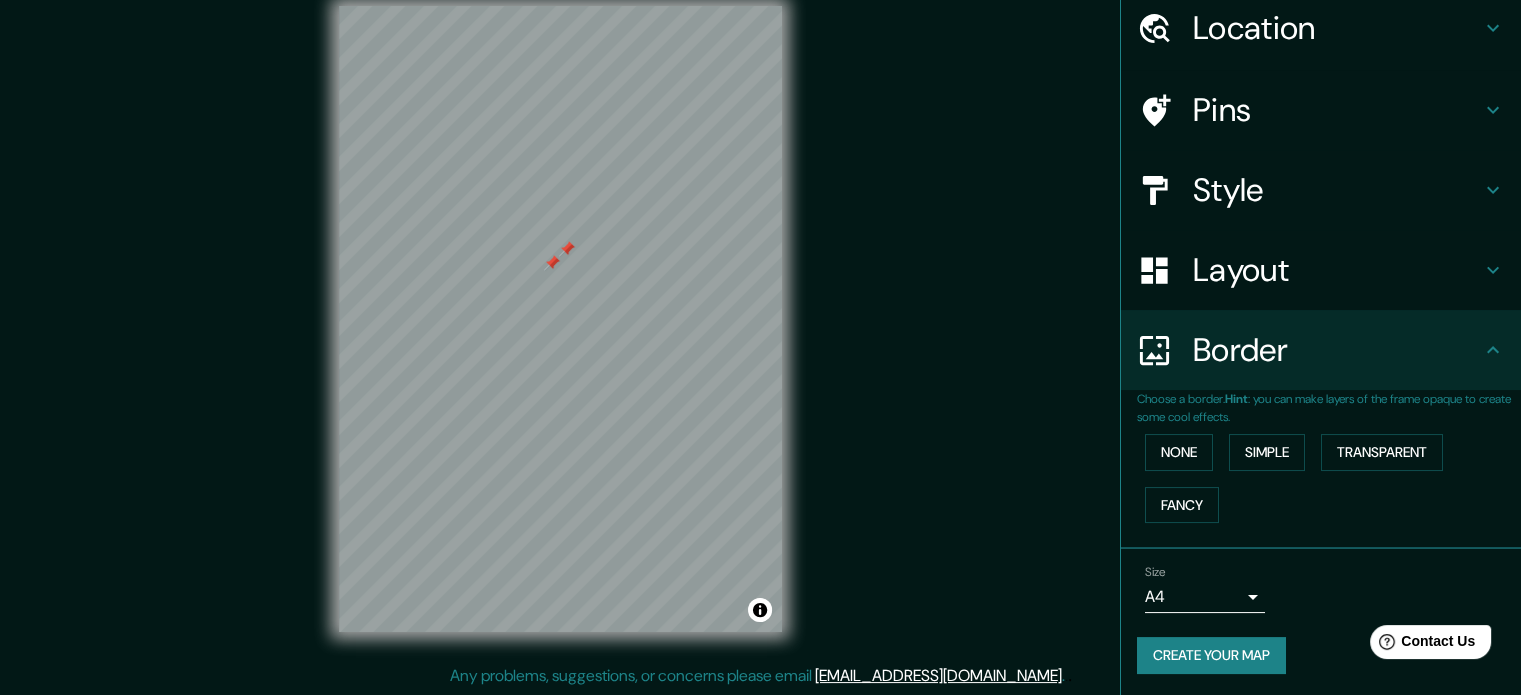 click on "Create your map" at bounding box center [1211, 655] 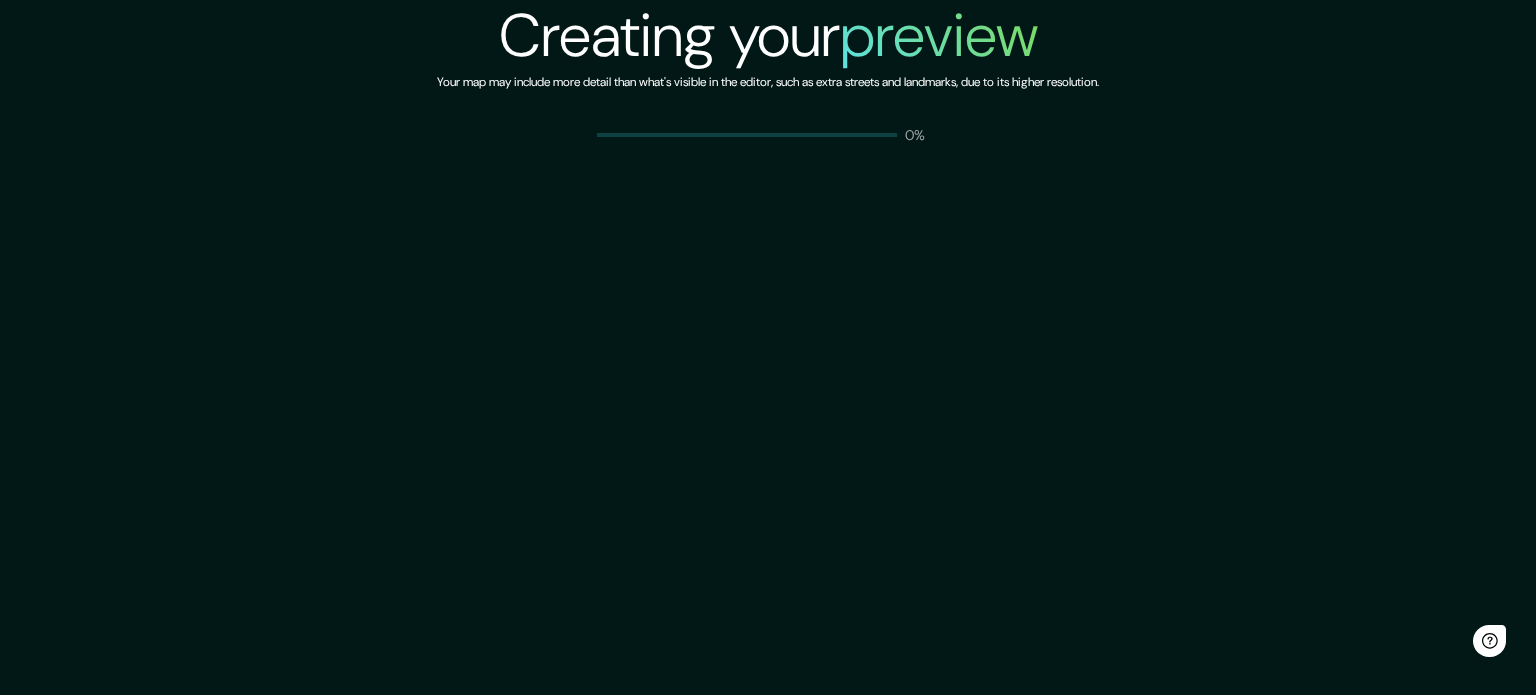scroll, scrollTop: 0, scrollLeft: 0, axis: both 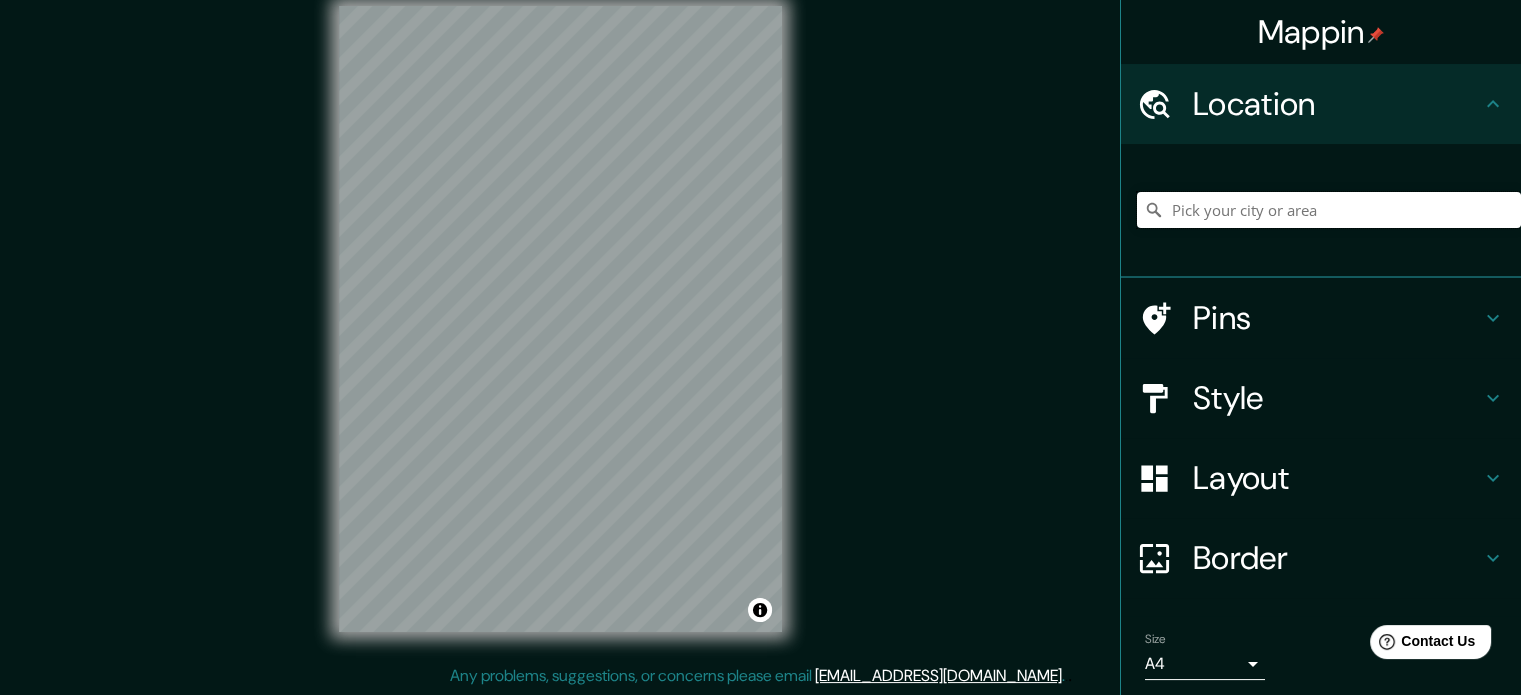 click at bounding box center (1329, 210) 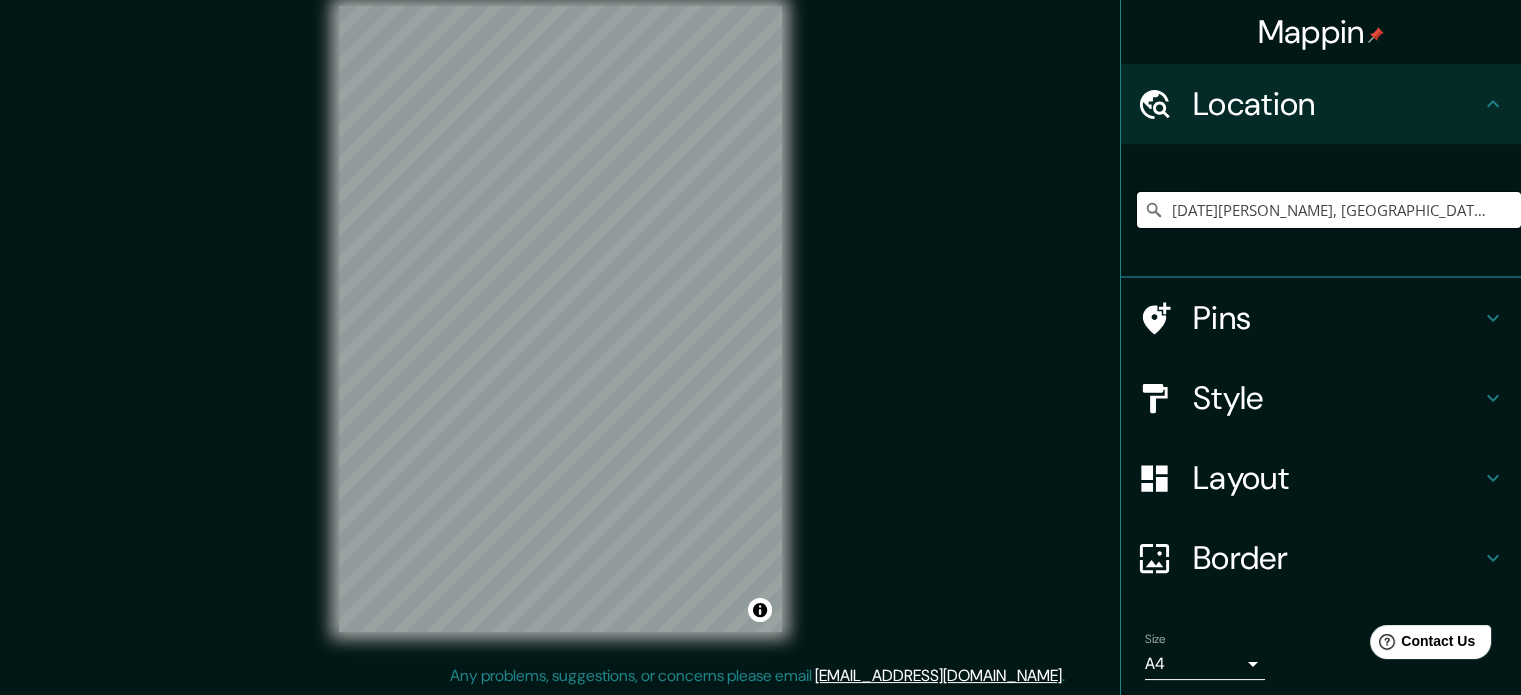 type on "[DATE][PERSON_NAME], [GEOGRAPHIC_DATA], [GEOGRAPHIC_DATA]" 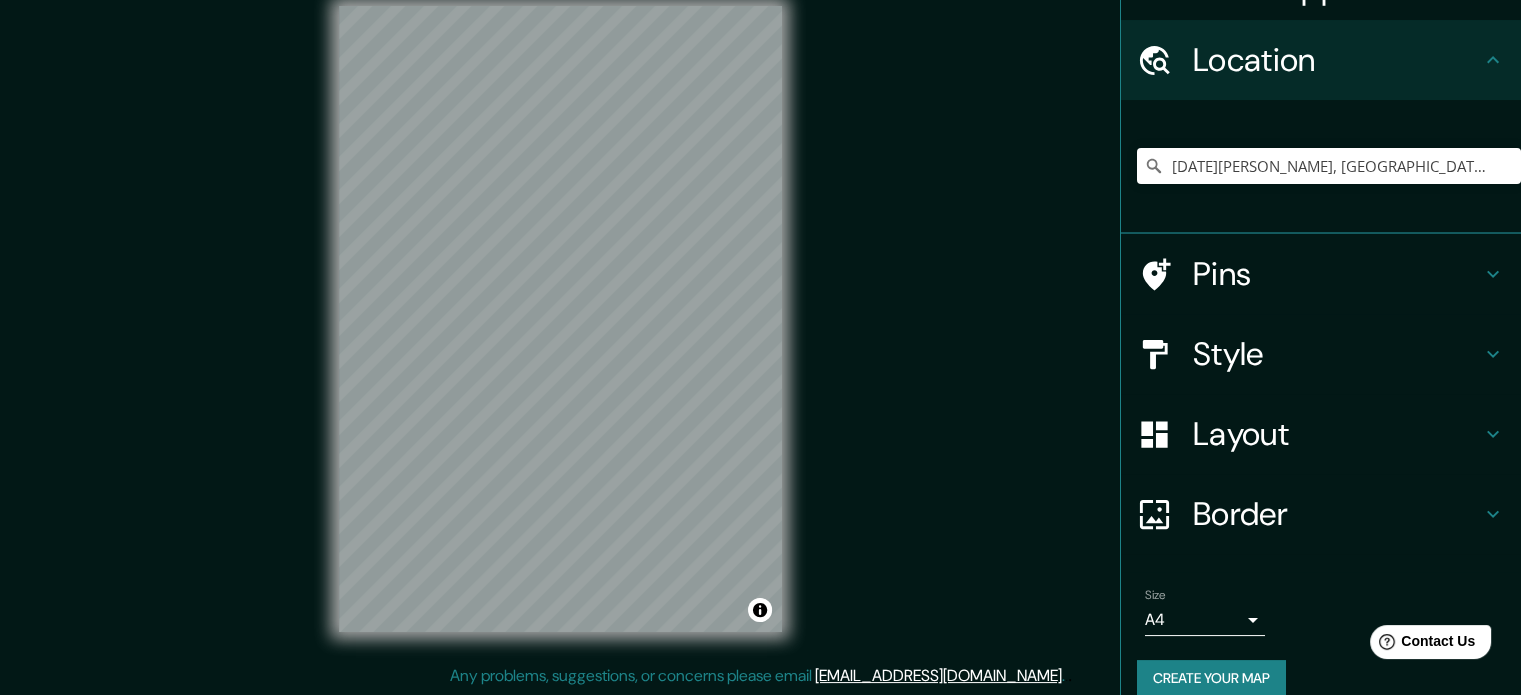 scroll, scrollTop: 68, scrollLeft: 0, axis: vertical 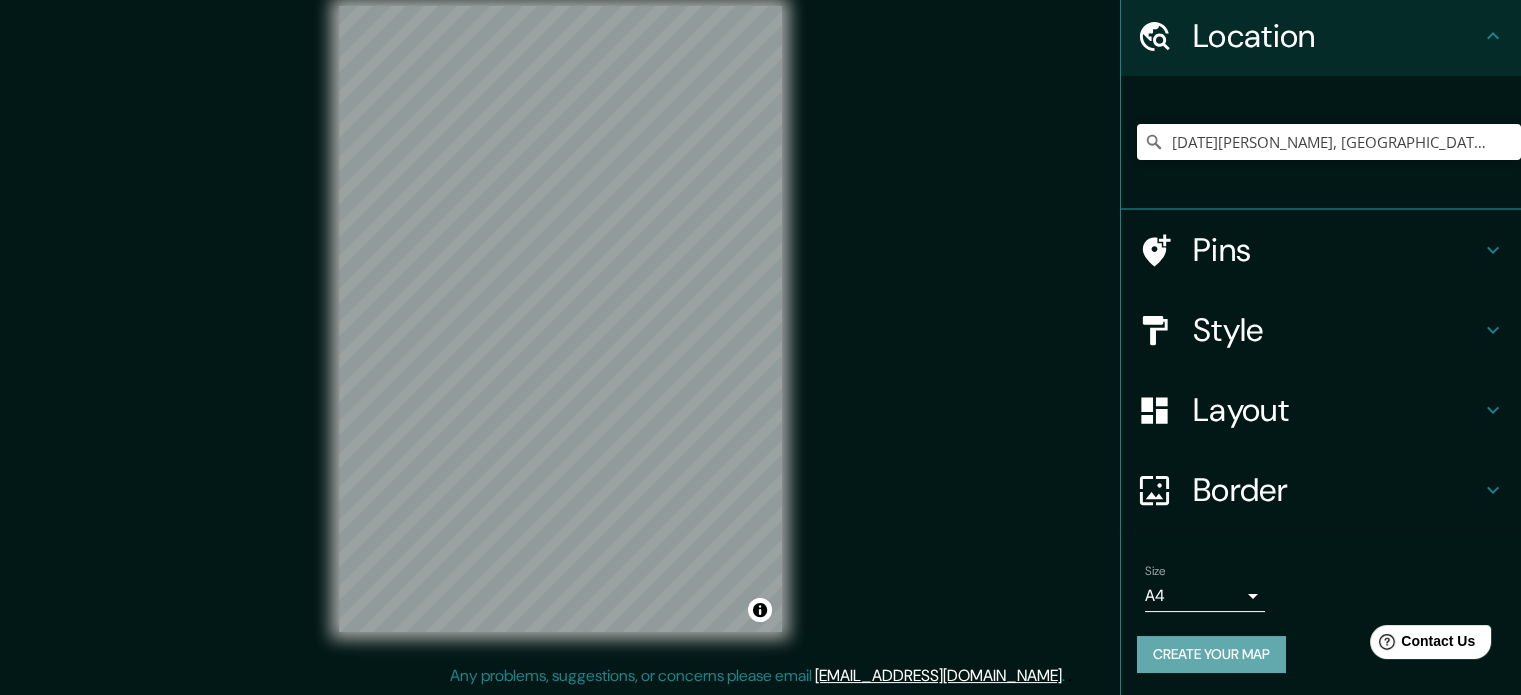 click on "Create your map" at bounding box center (1211, 654) 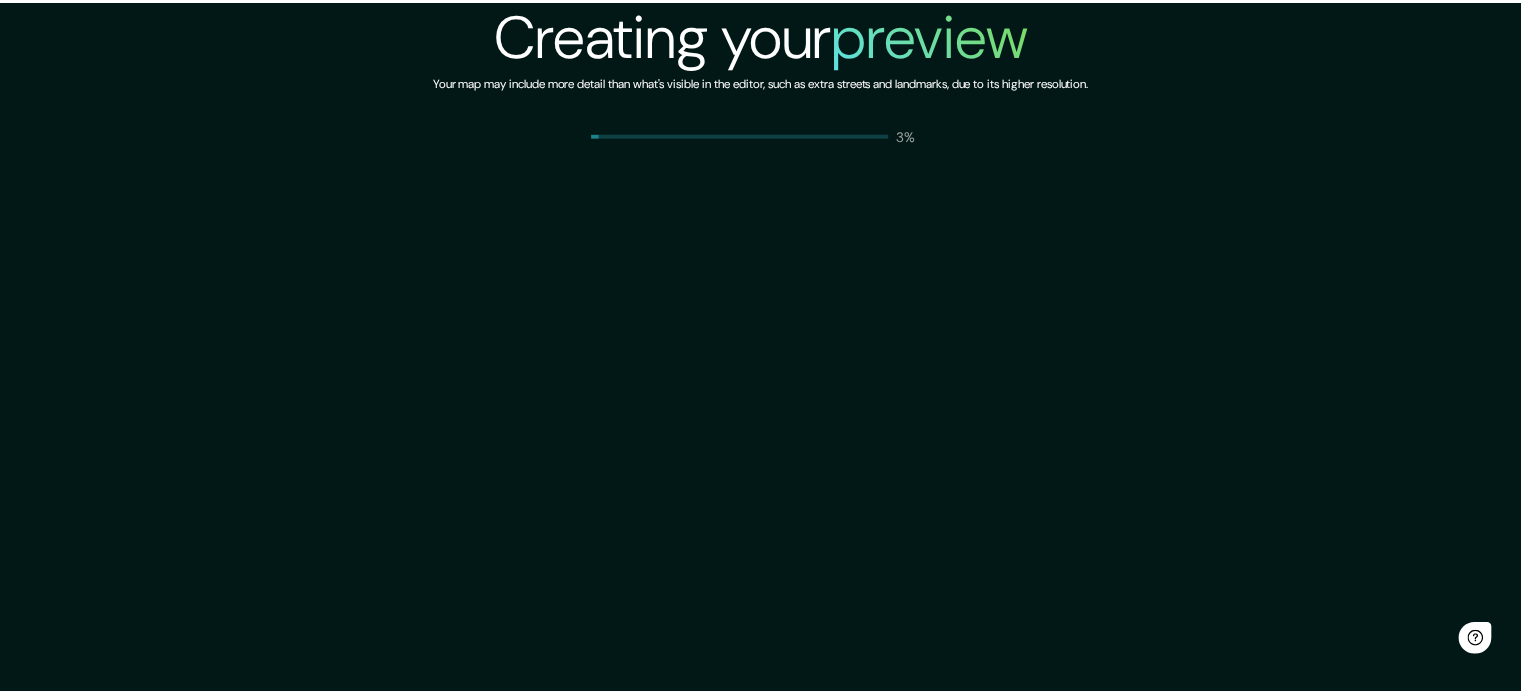 scroll, scrollTop: 0, scrollLeft: 0, axis: both 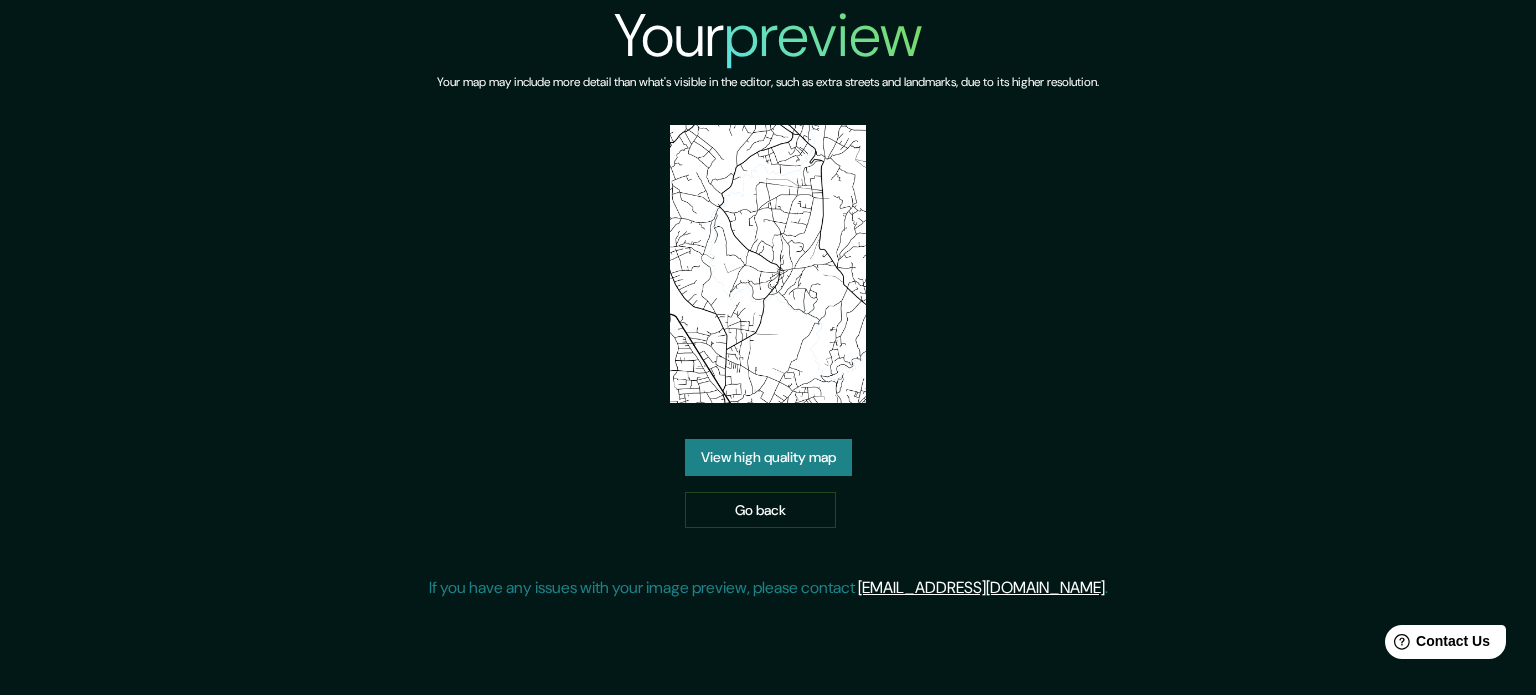 click on "View high quality map" at bounding box center [768, 457] 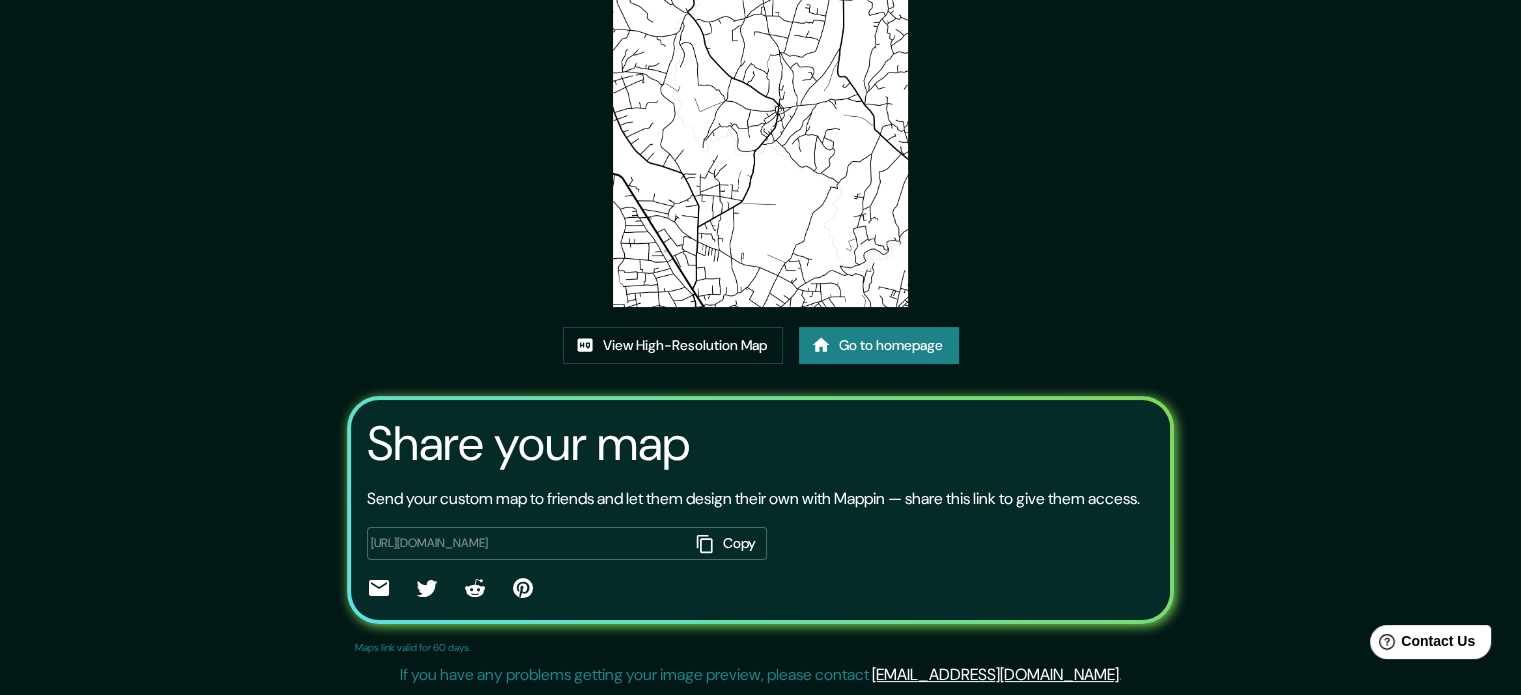 scroll, scrollTop: 221, scrollLeft: 0, axis: vertical 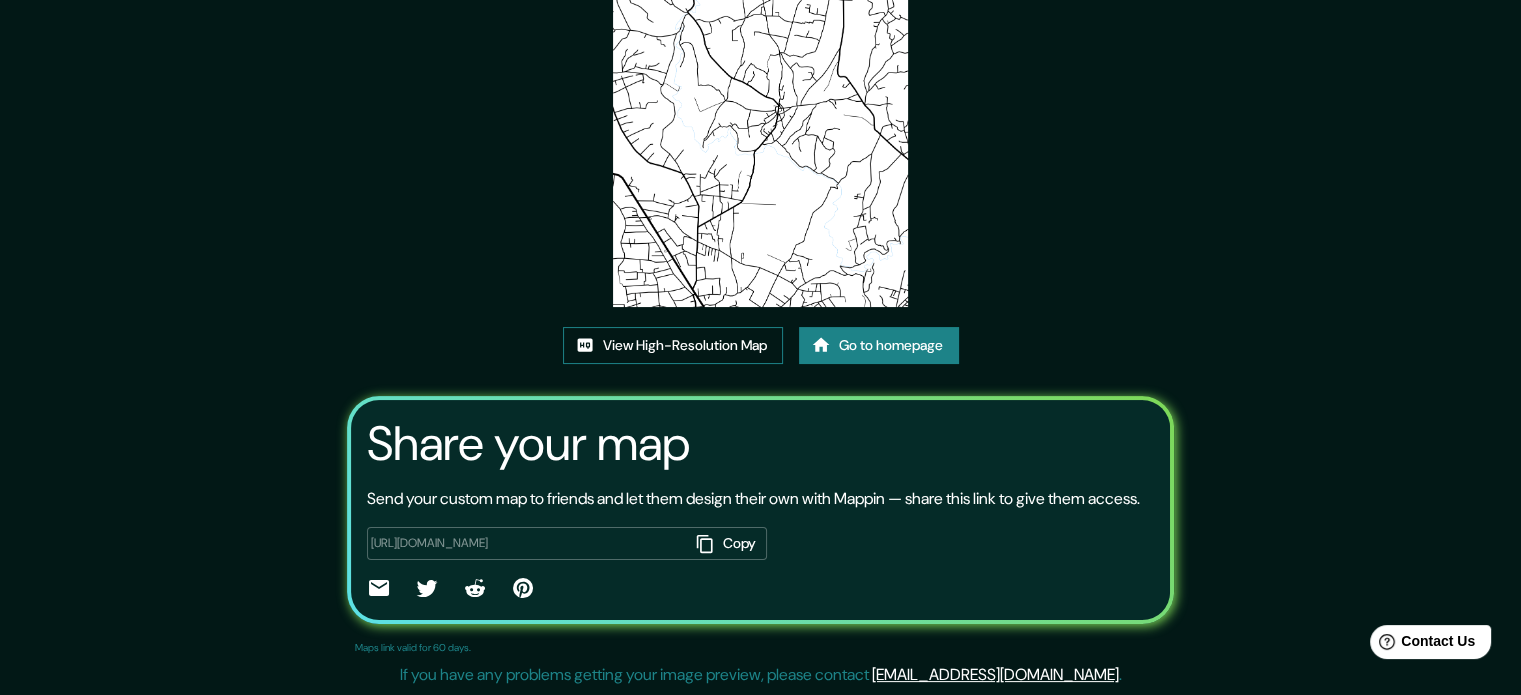 click on "View High-Resolution Map" at bounding box center [673, 345] 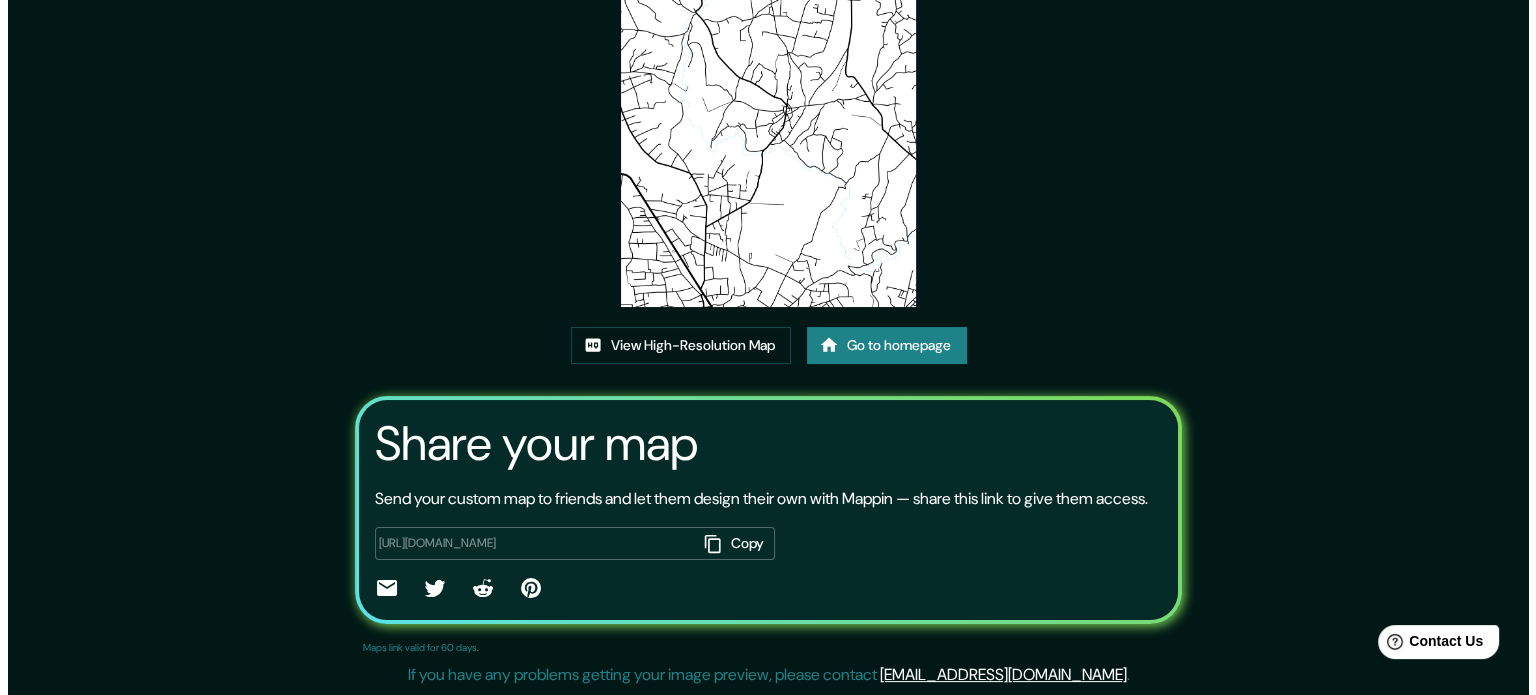 scroll, scrollTop: 0, scrollLeft: 0, axis: both 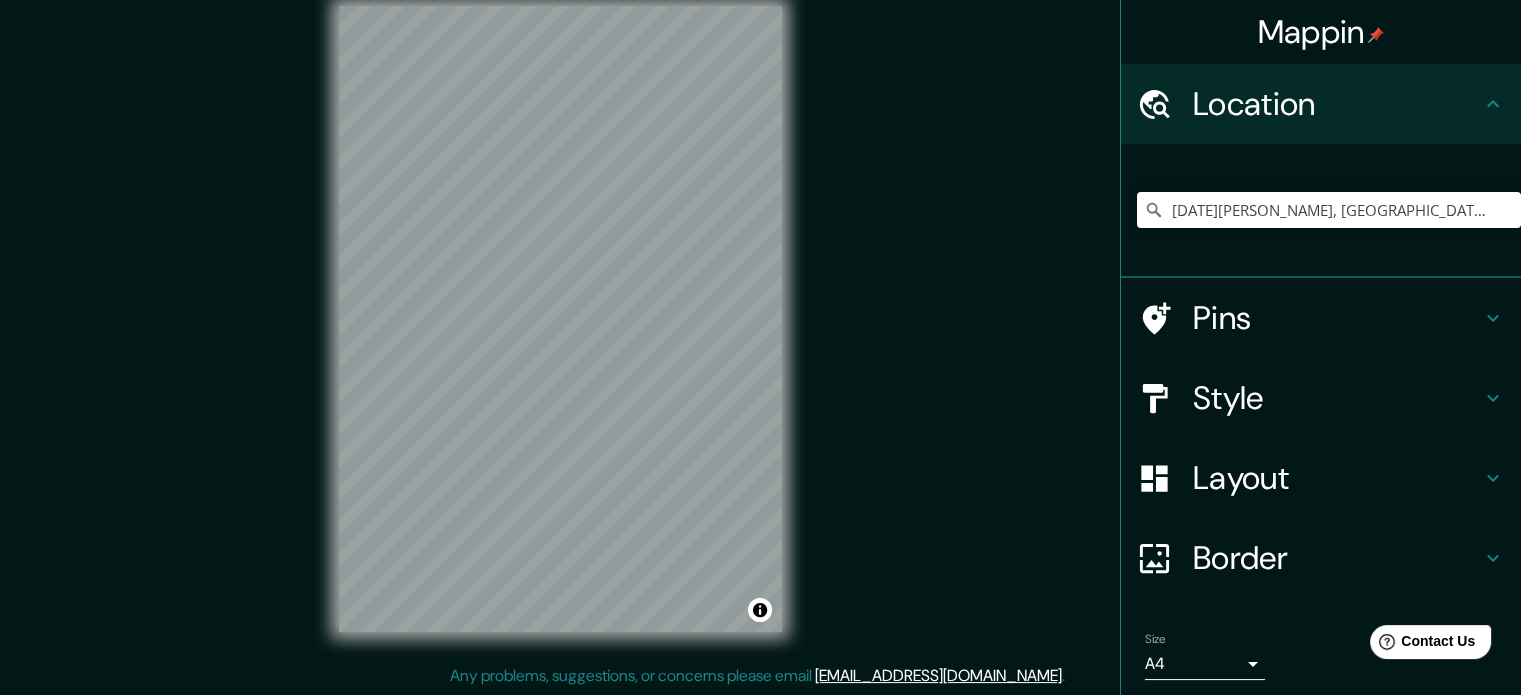 click 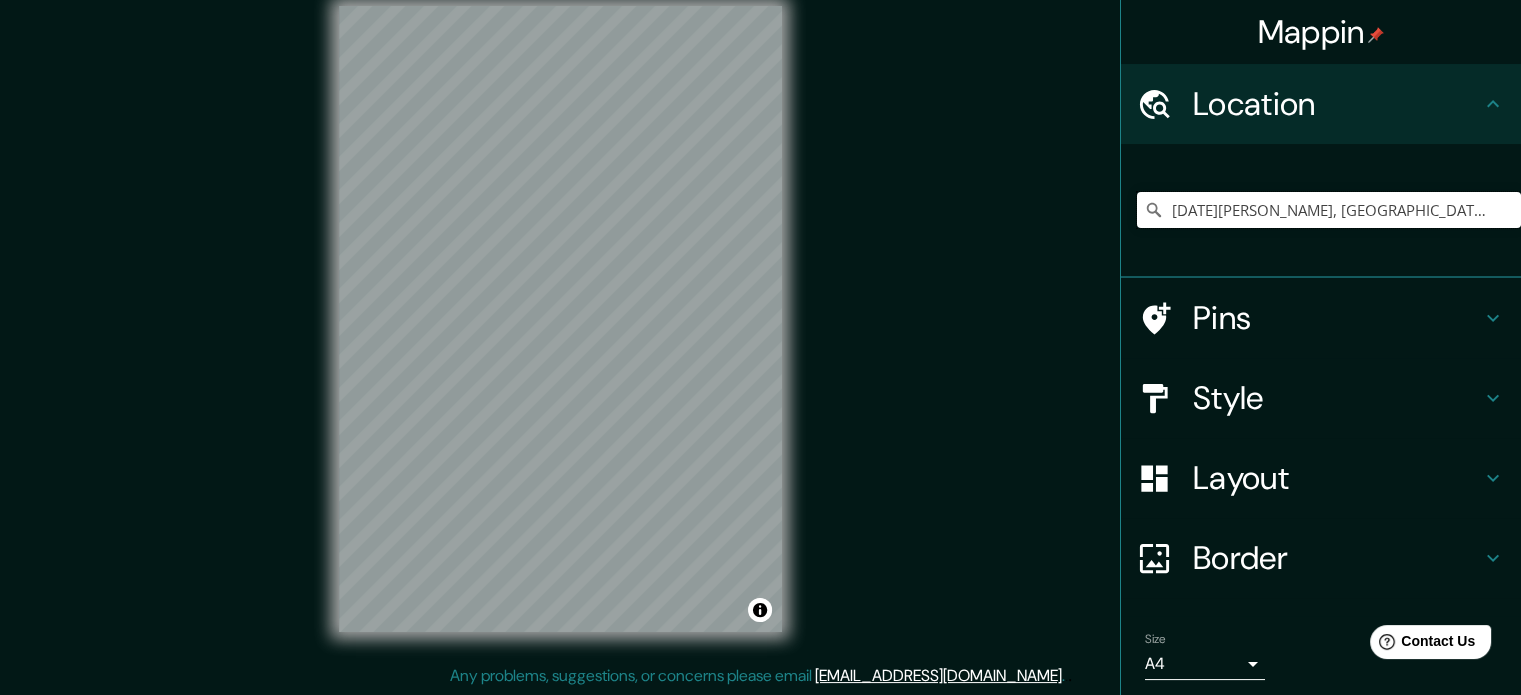 click on "San Miguel Sigüilá, Departamento de Quetzaltenango, Guatemala" at bounding box center [1329, 210] 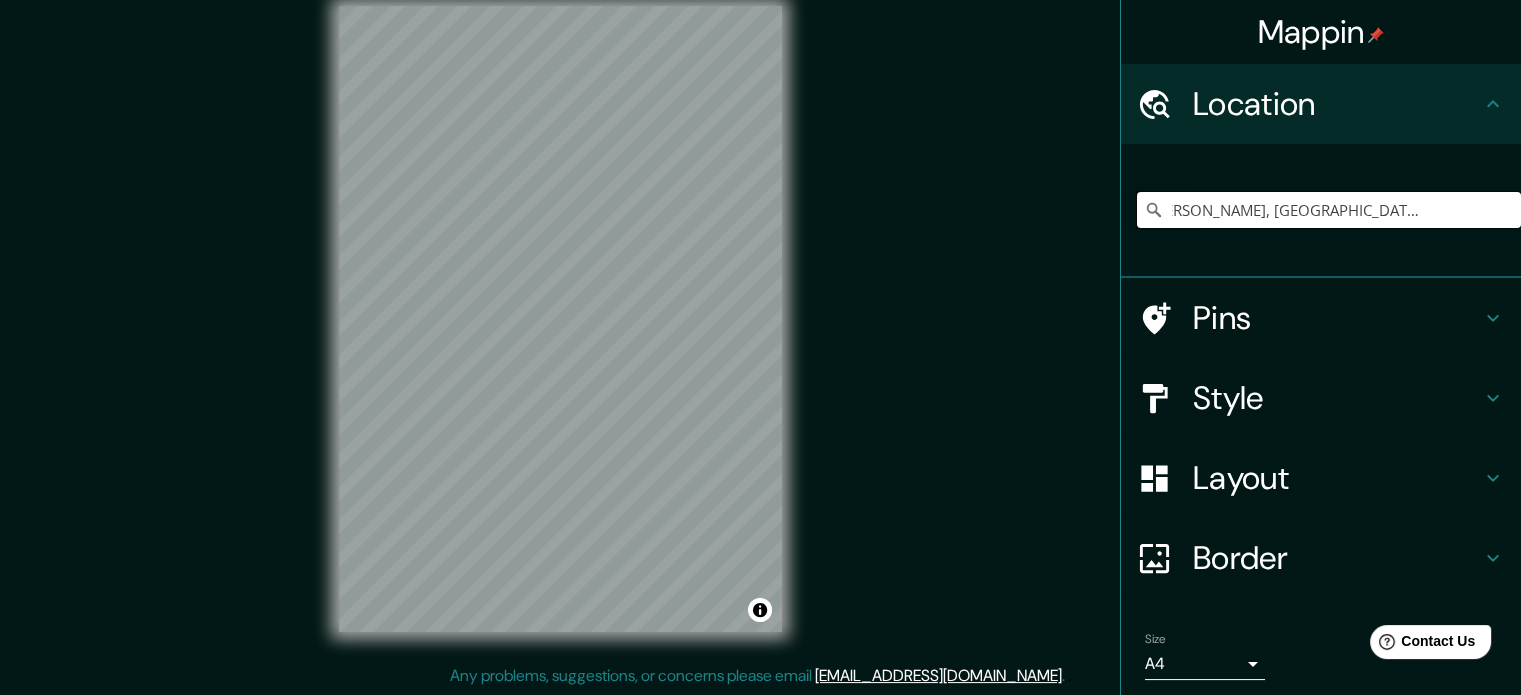 scroll, scrollTop: 0, scrollLeft: 142, axis: horizontal 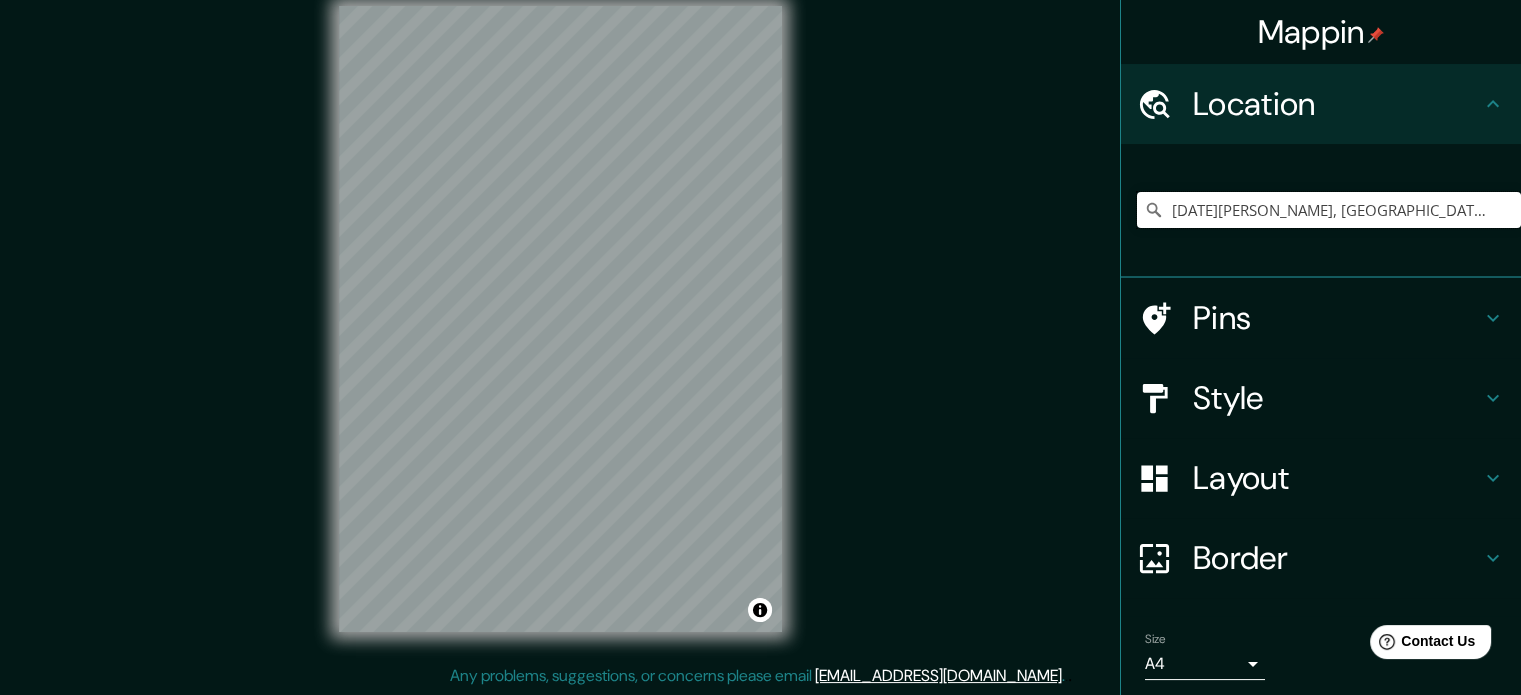 drag, startPoint x: 1470, startPoint y: 210, endPoint x: 985, endPoint y: 250, distance: 486.6467 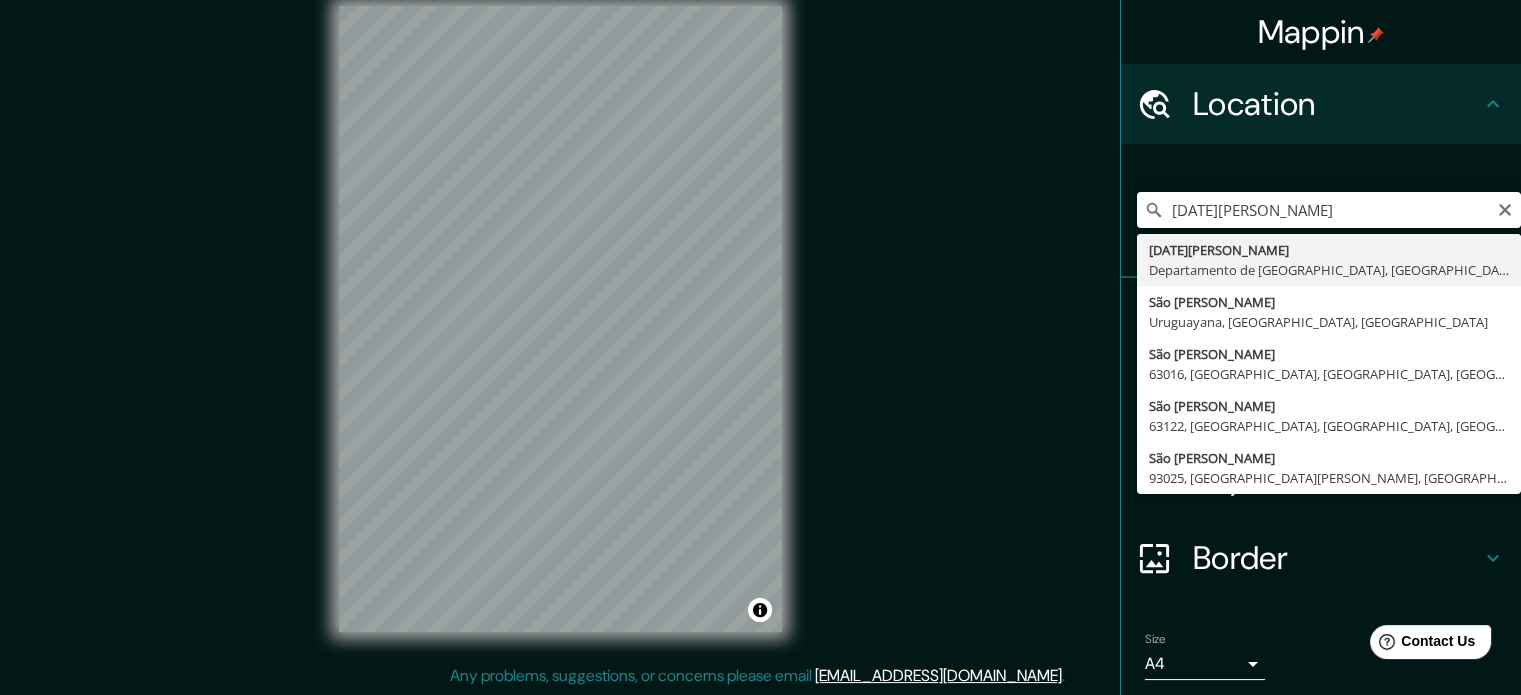 type on "San Miguel Sigüilá, Departamento de Quetzaltenango, Guatemala" 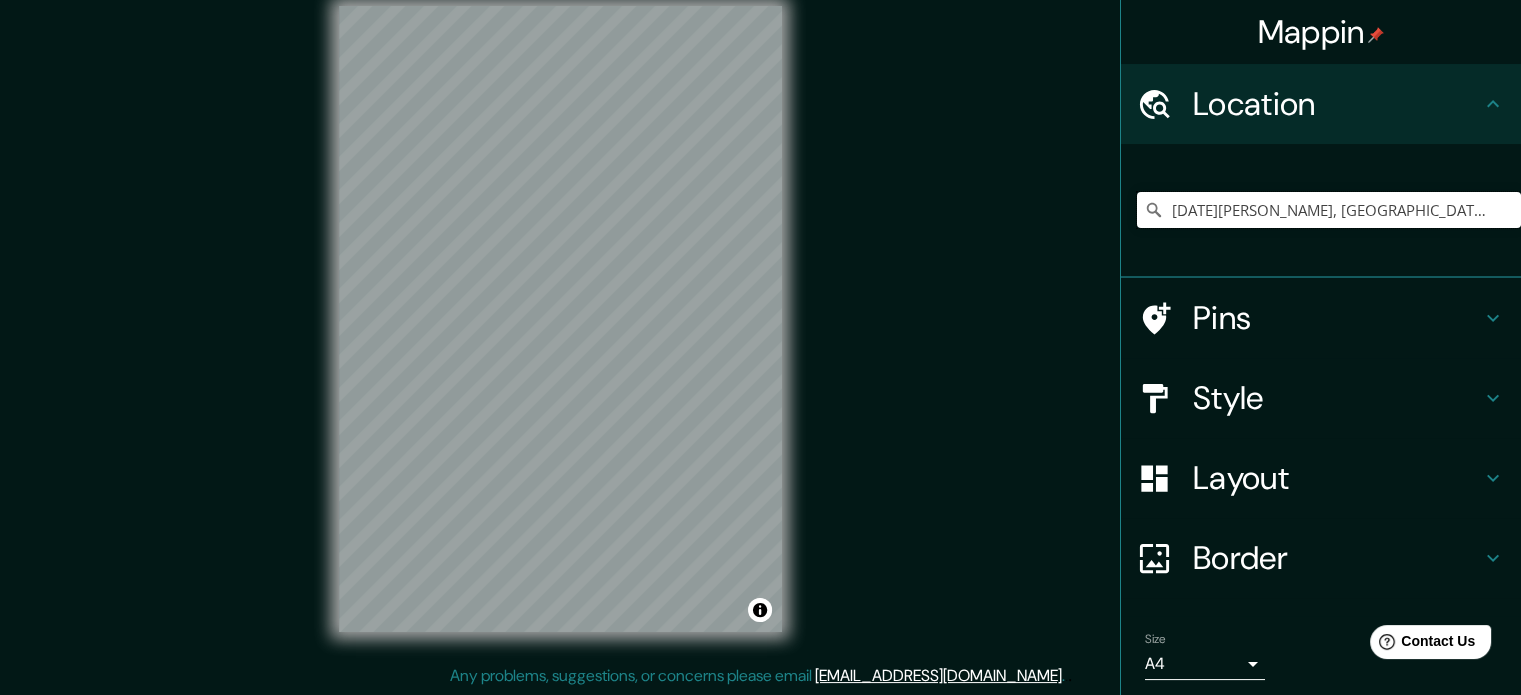 scroll, scrollTop: 0, scrollLeft: 0, axis: both 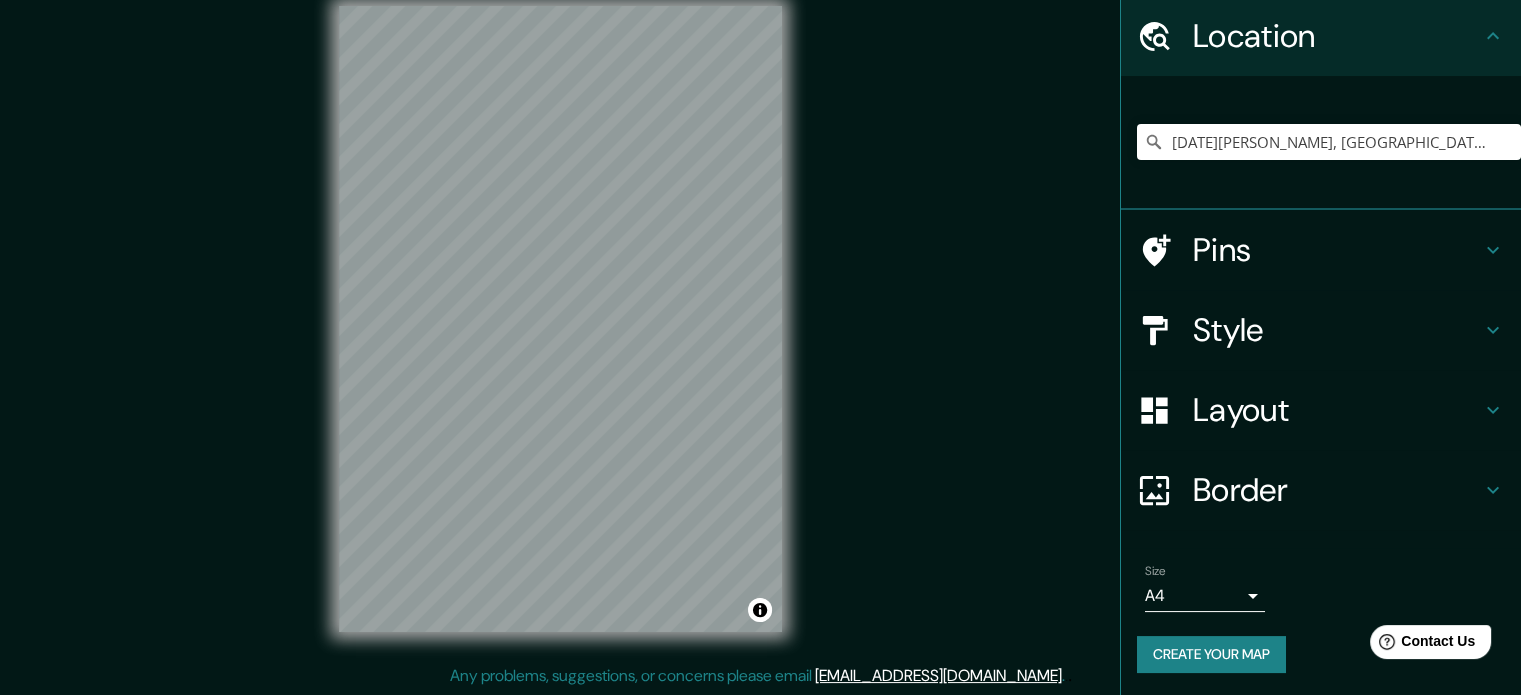 click on "Create your map" at bounding box center [1211, 654] 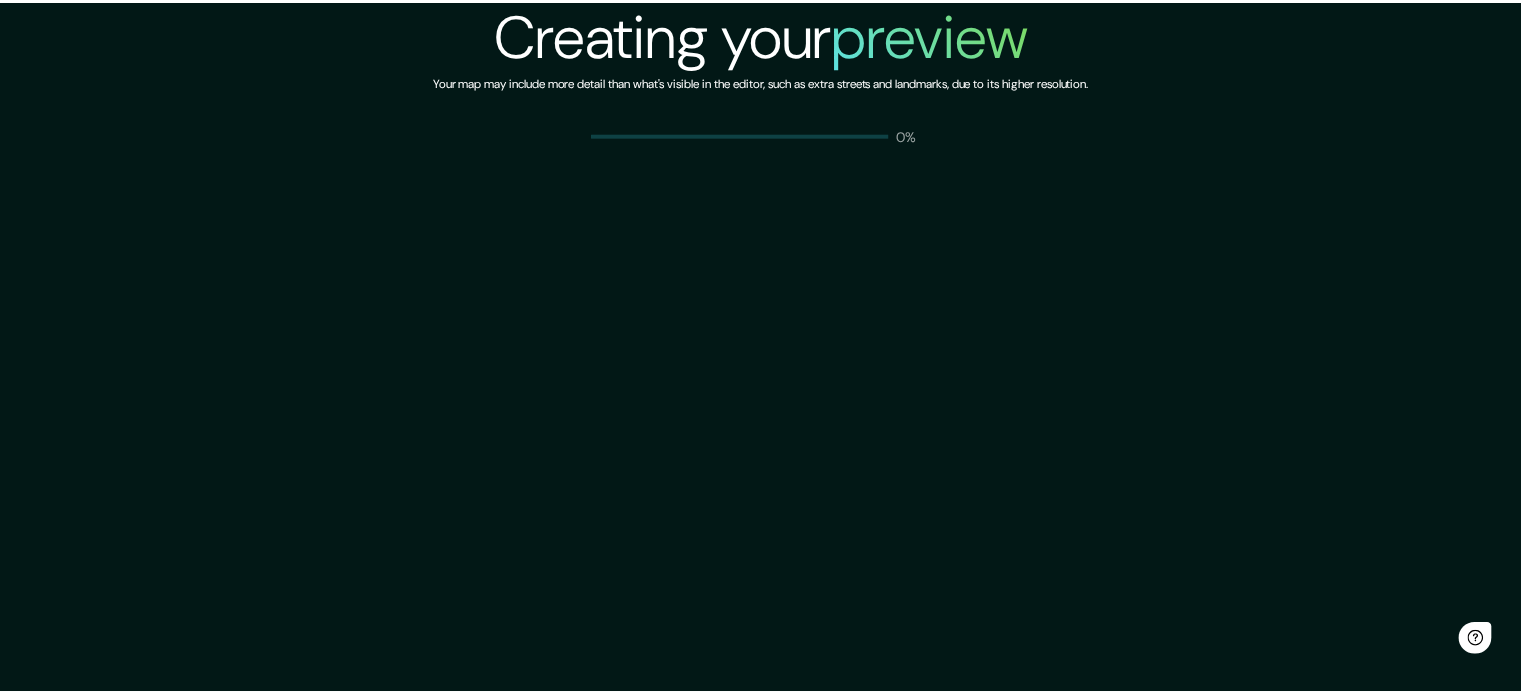 scroll, scrollTop: 0, scrollLeft: 0, axis: both 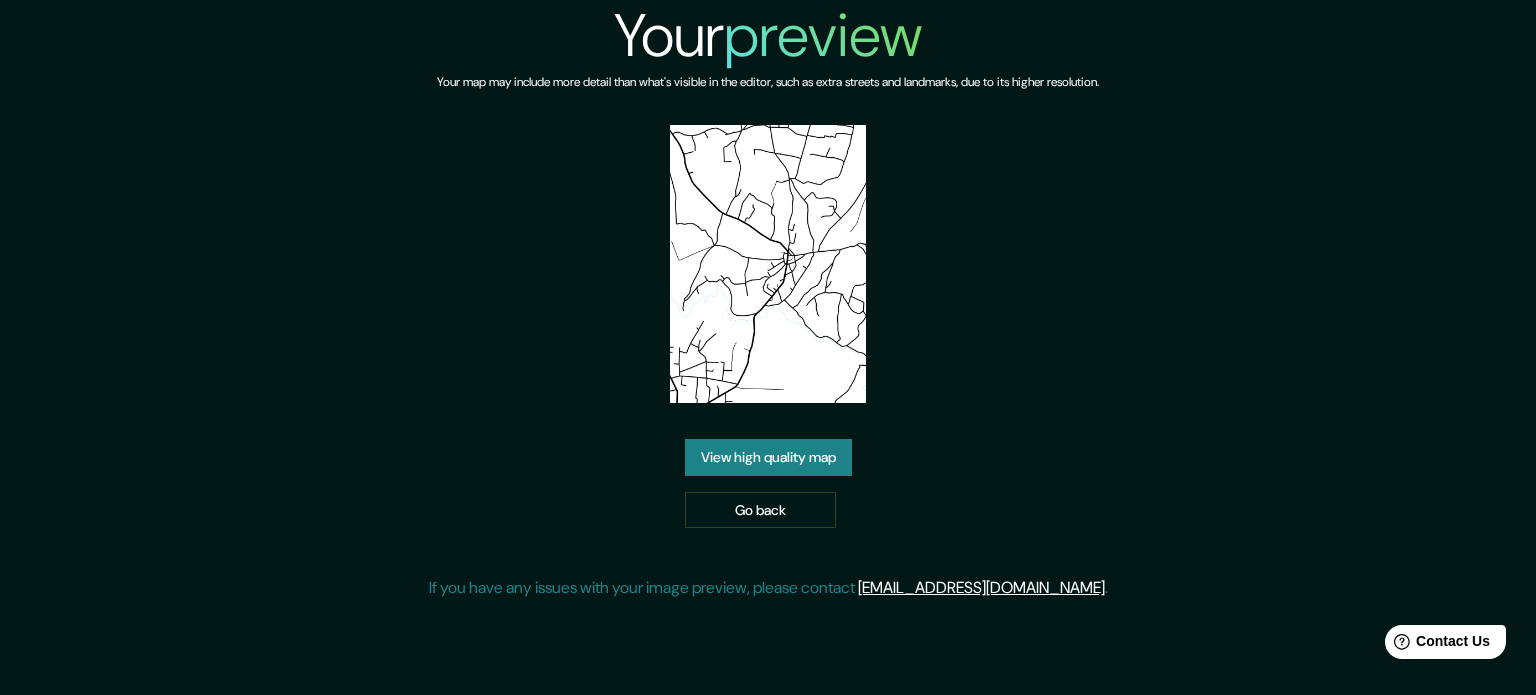 click on "View high quality map" at bounding box center (768, 457) 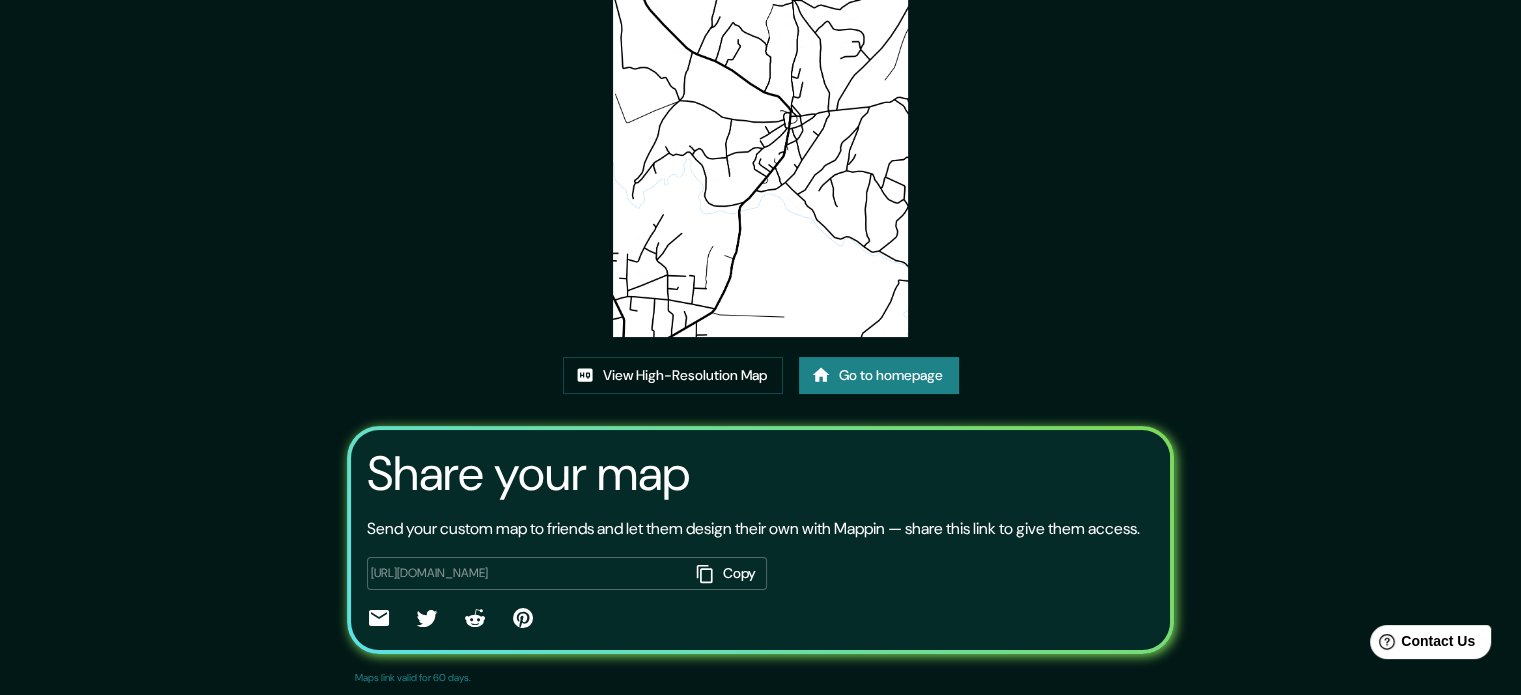 scroll, scrollTop: 221, scrollLeft: 0, axis: vertical 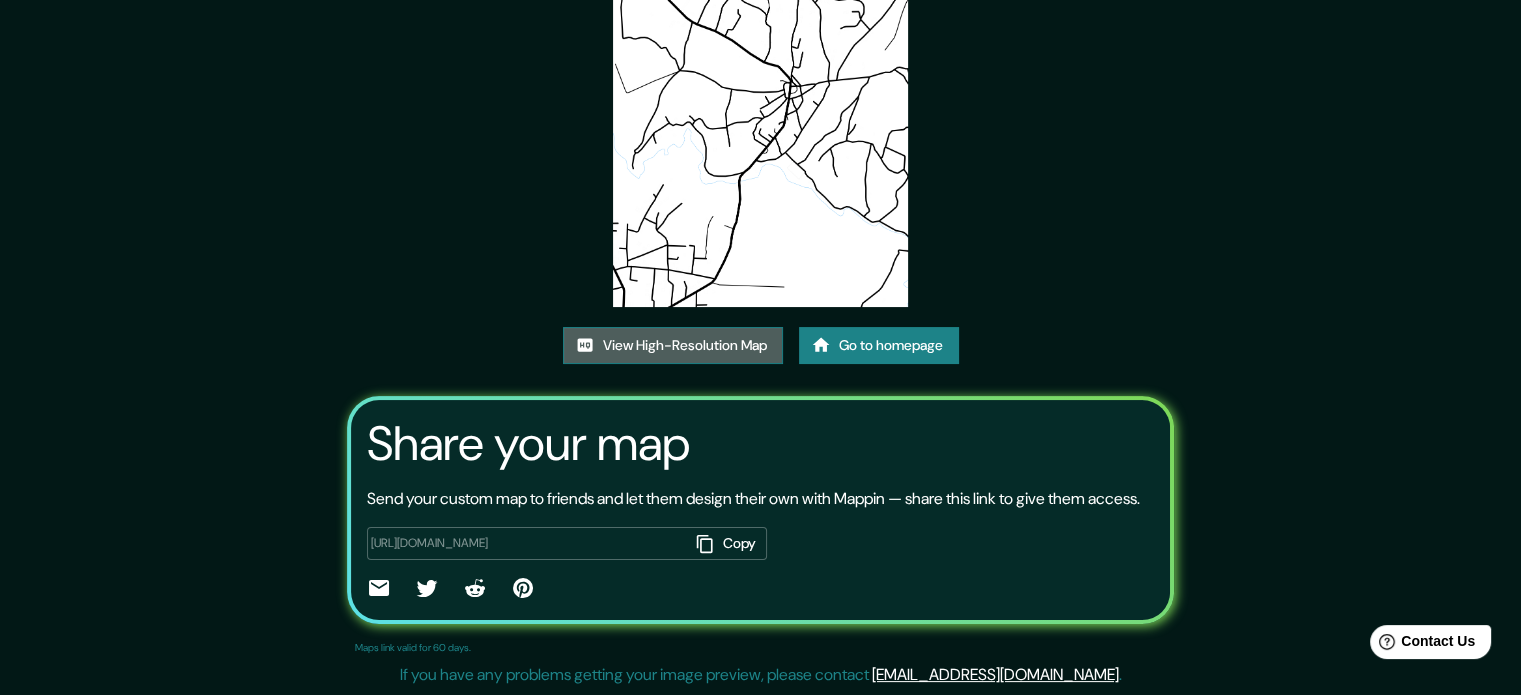 click on "View High-Resolution Map" at bounding box center (673, 345) 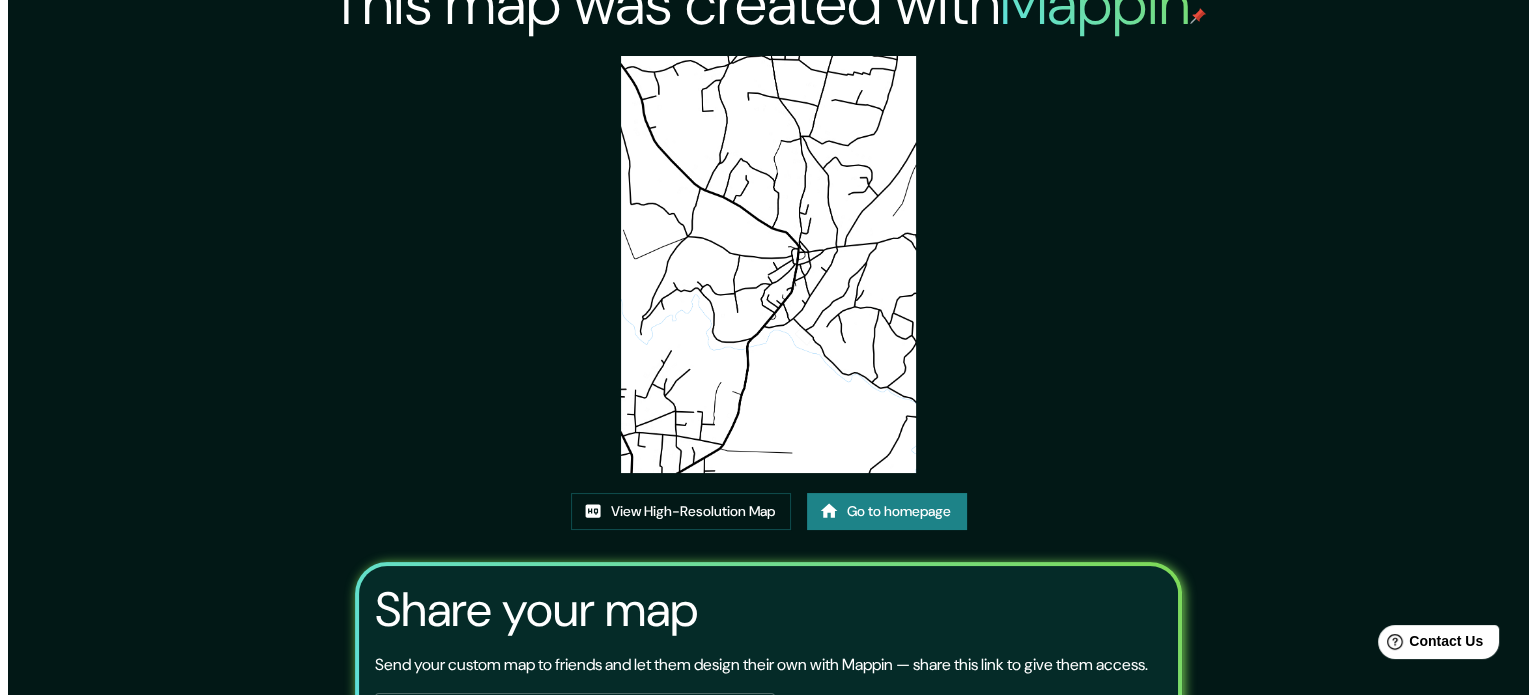 scroll, scrollTop: 0, scrollLeft: 0, axis: both 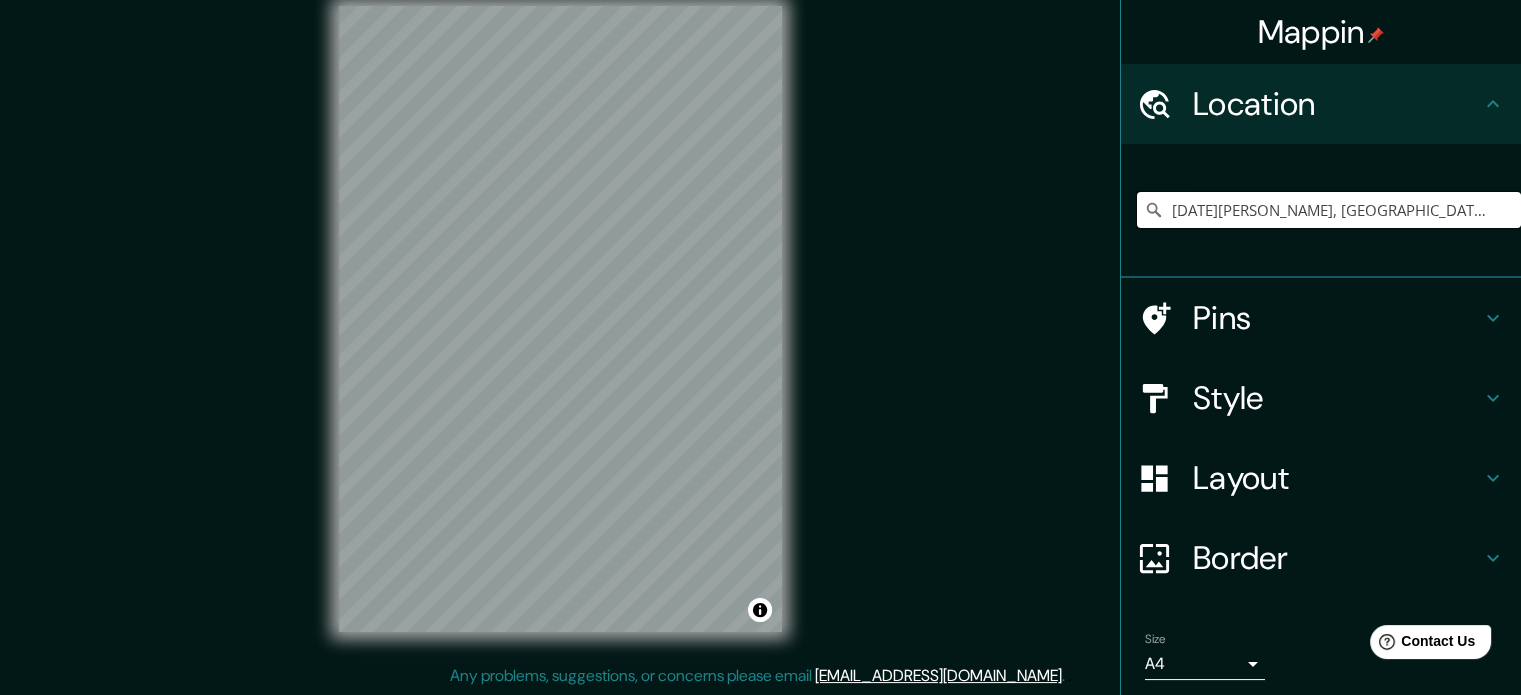 drag, startPoint x: 1448, startPoint y: 212, endPoint x: 952, endPoint y: 213, distance: 496.001 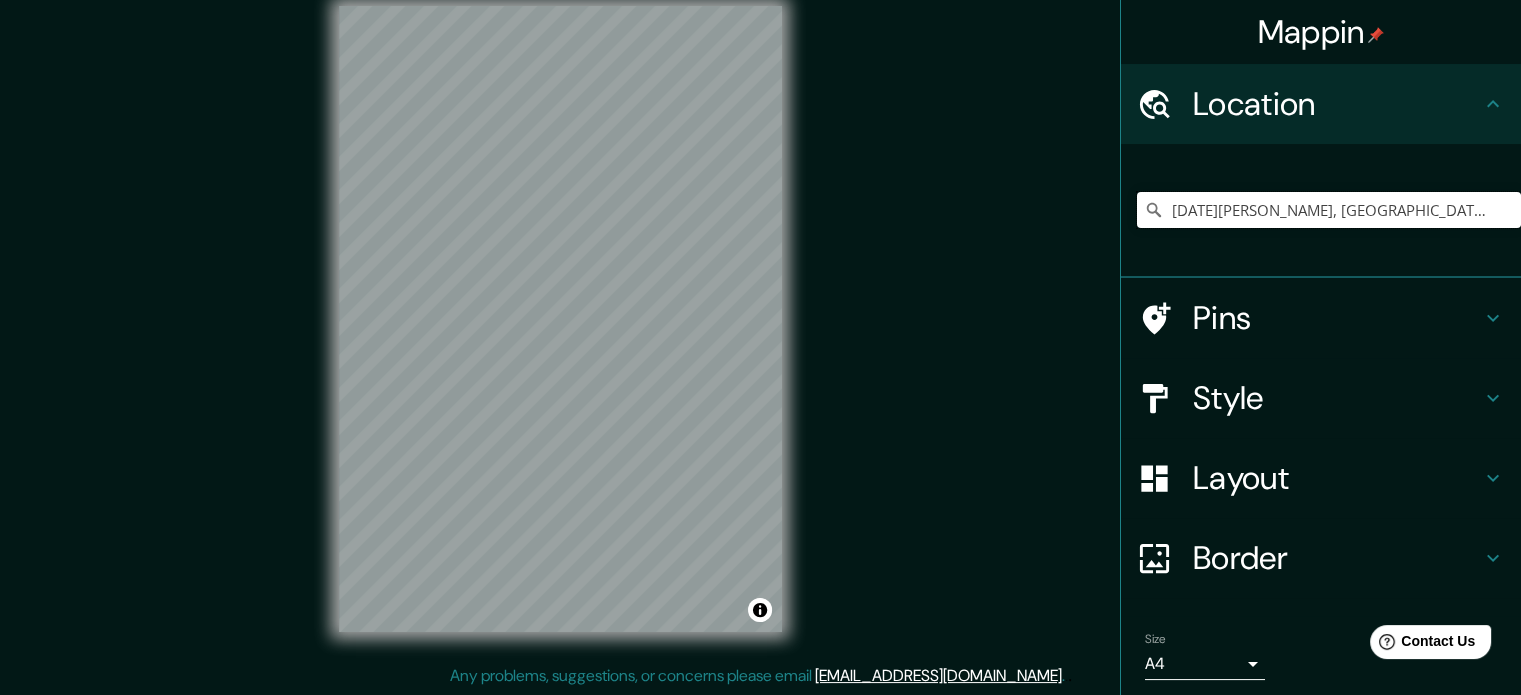 click on "Mappin Location San Miguel Sigüilá, Departamento de Quetzaltenango, Guatemala Pins Style Layout Border Choose a border.  Hint : you can make layers of the frame opaque to create some cool effects. None Simple Transparent Fancy Size A4 single Create your map © Mapbox   © OpenStreetMap   Improve this map Any problems, suggestions, or concerns please email    help@mappin.pro . . ." at bounding box center (760, 335) 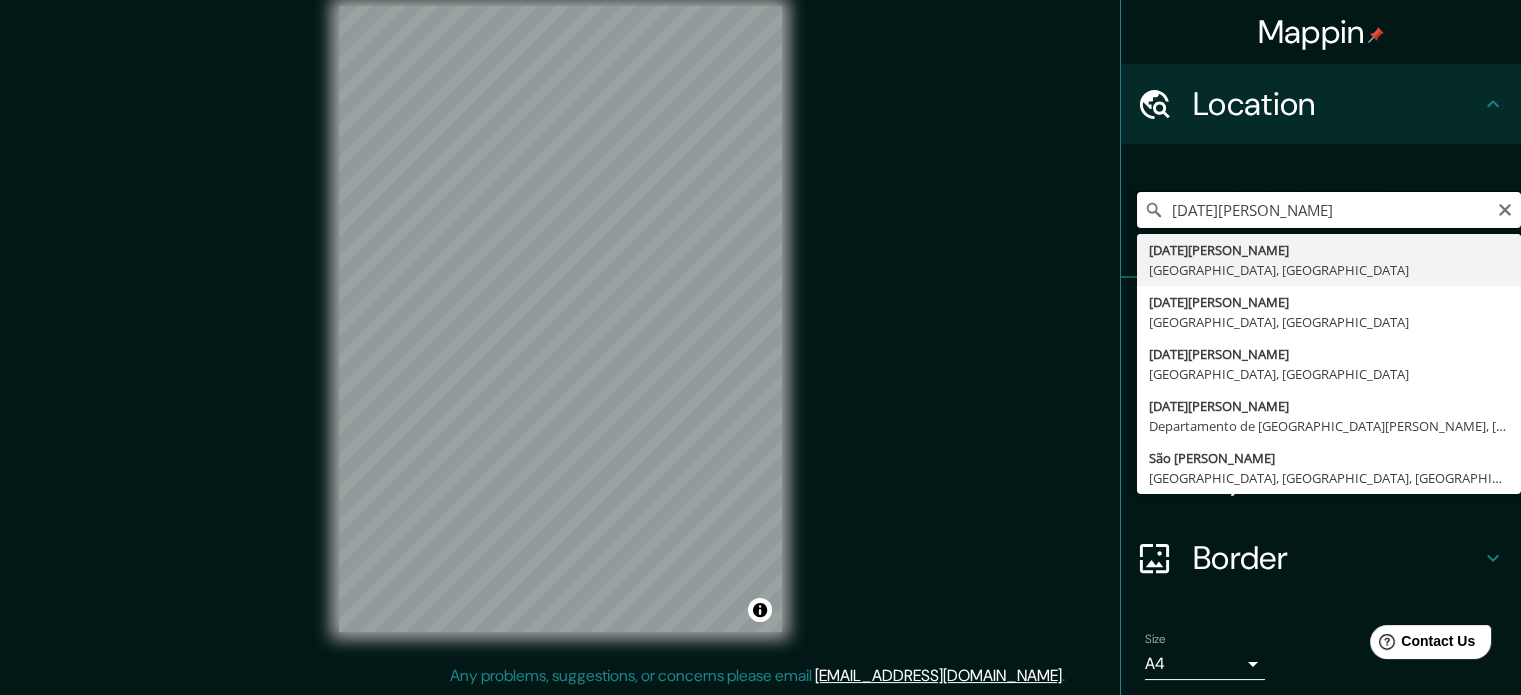 type on "San Miguel Sigüilá, Departamento de Quetzaltenango, Guatemala" 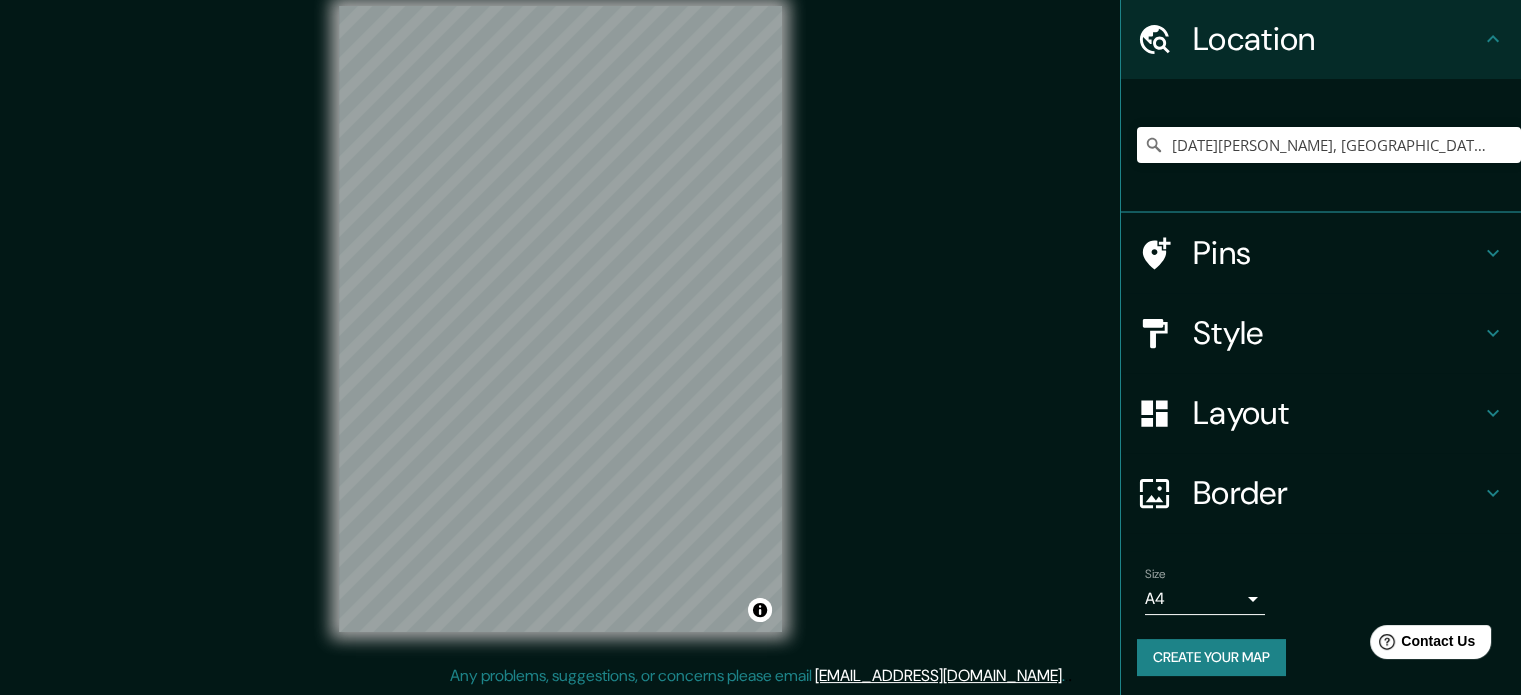 scroll, scrollTop: 68, scrollLeft: 0, axis: vertical 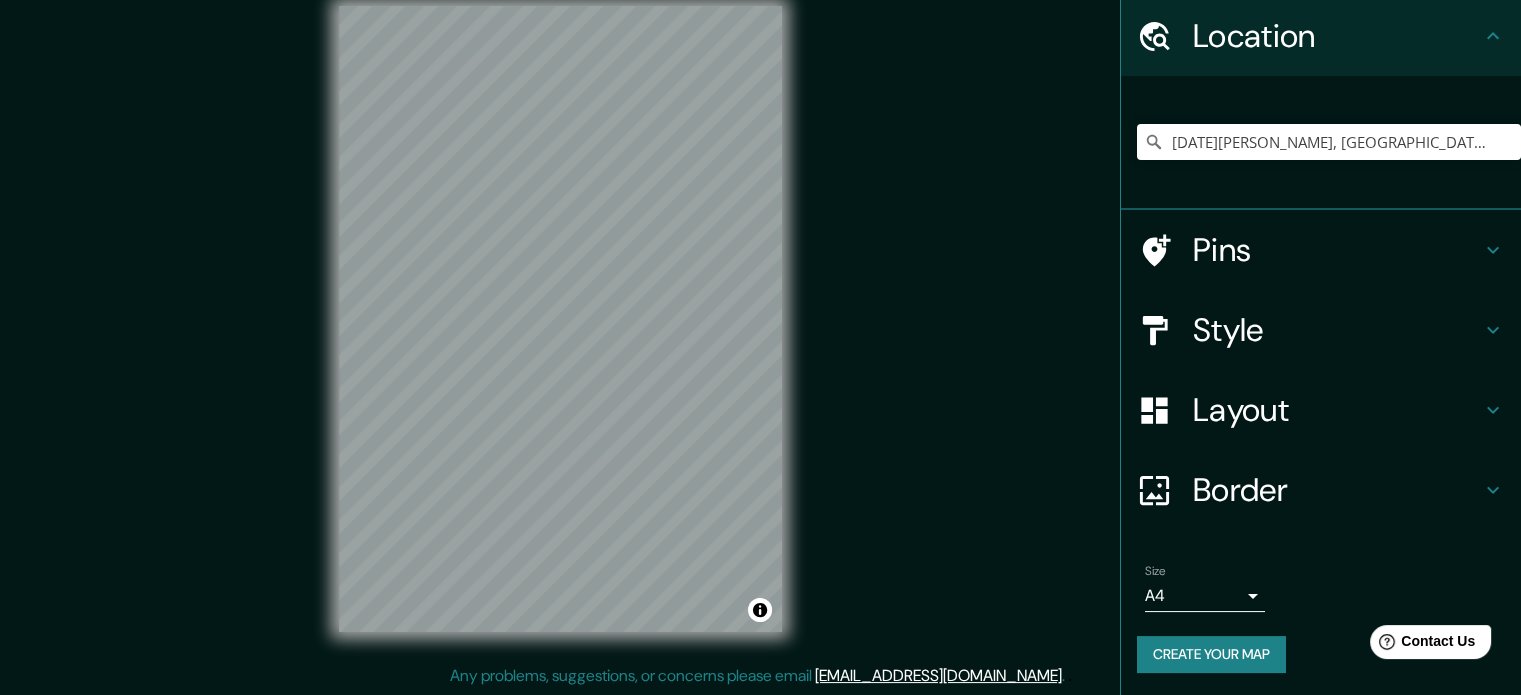 click on "Create your map" at bounding box center [1211, 654] 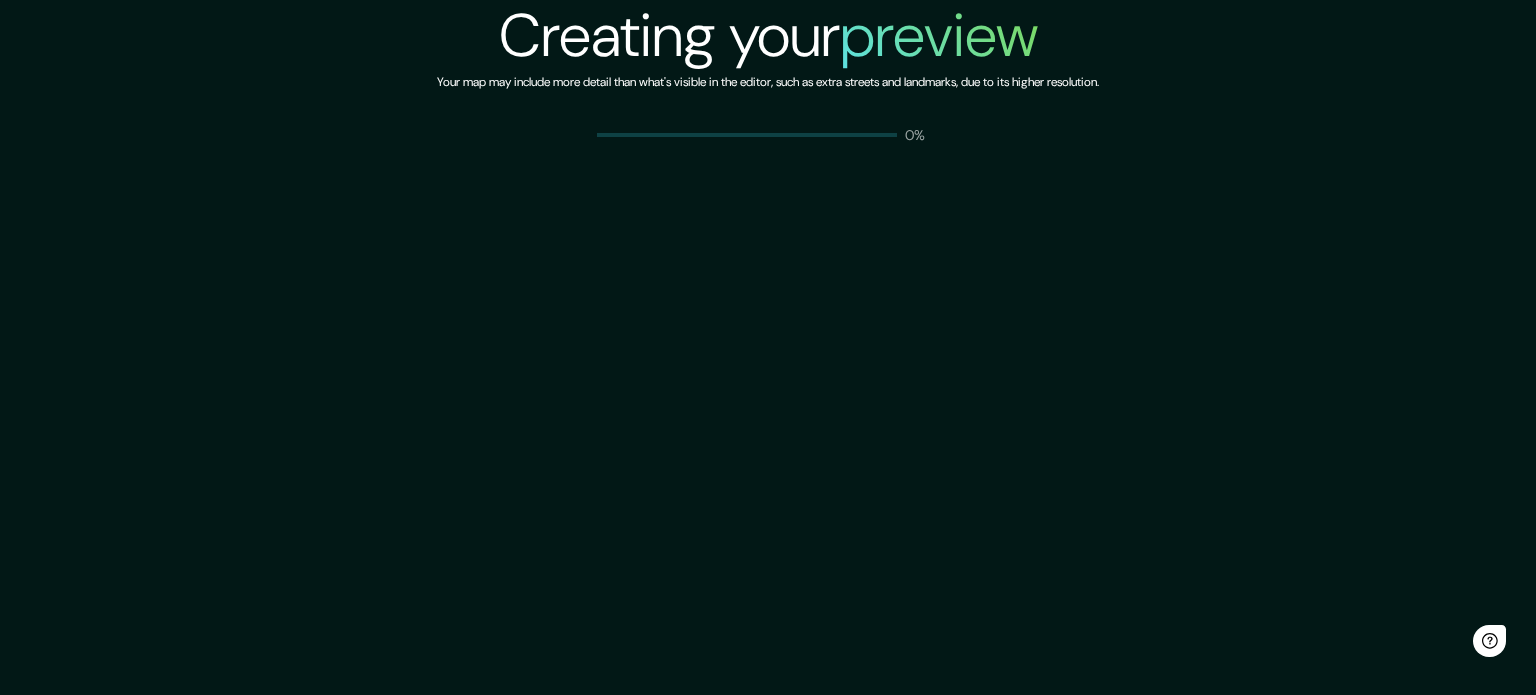 scroll, scrollTop: 0, scrollLeft: 0, axis: both 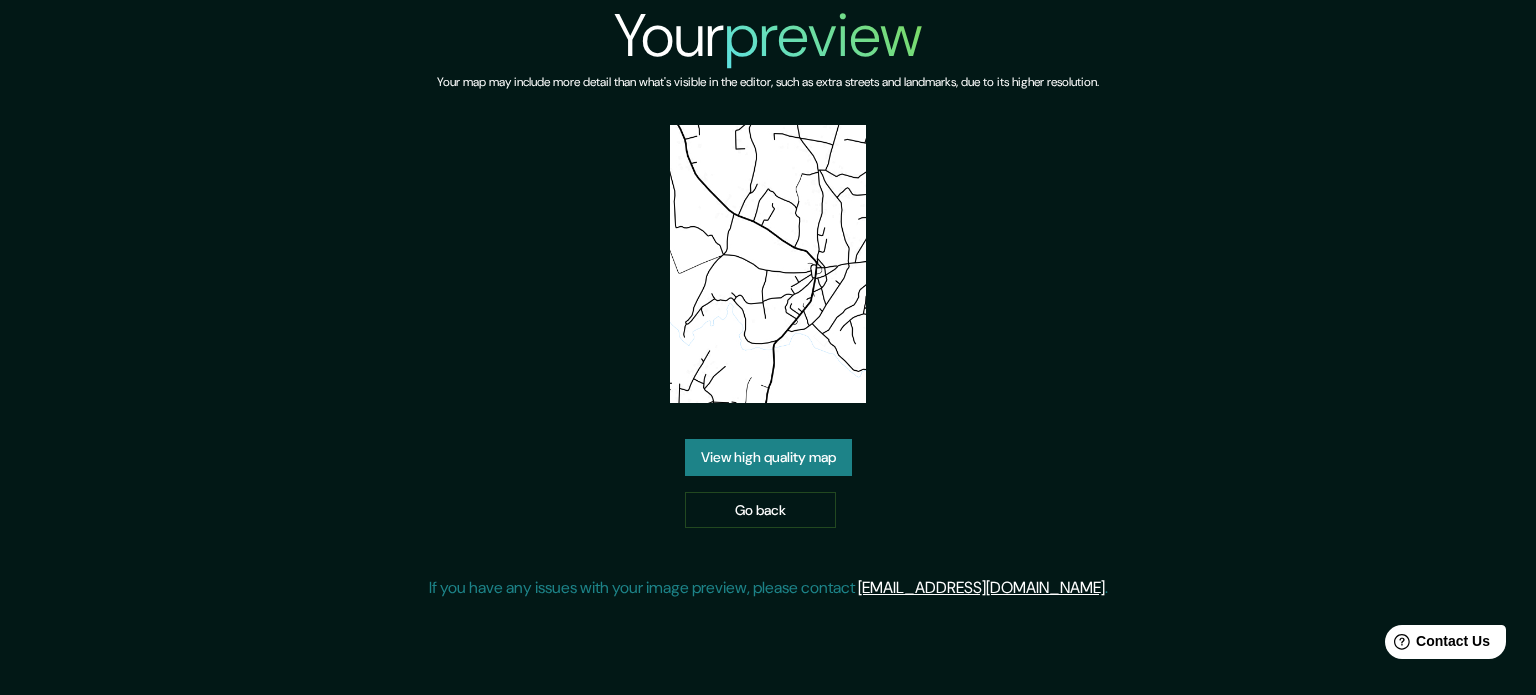 click on "View high quality map" at bounding box center [768, 457] 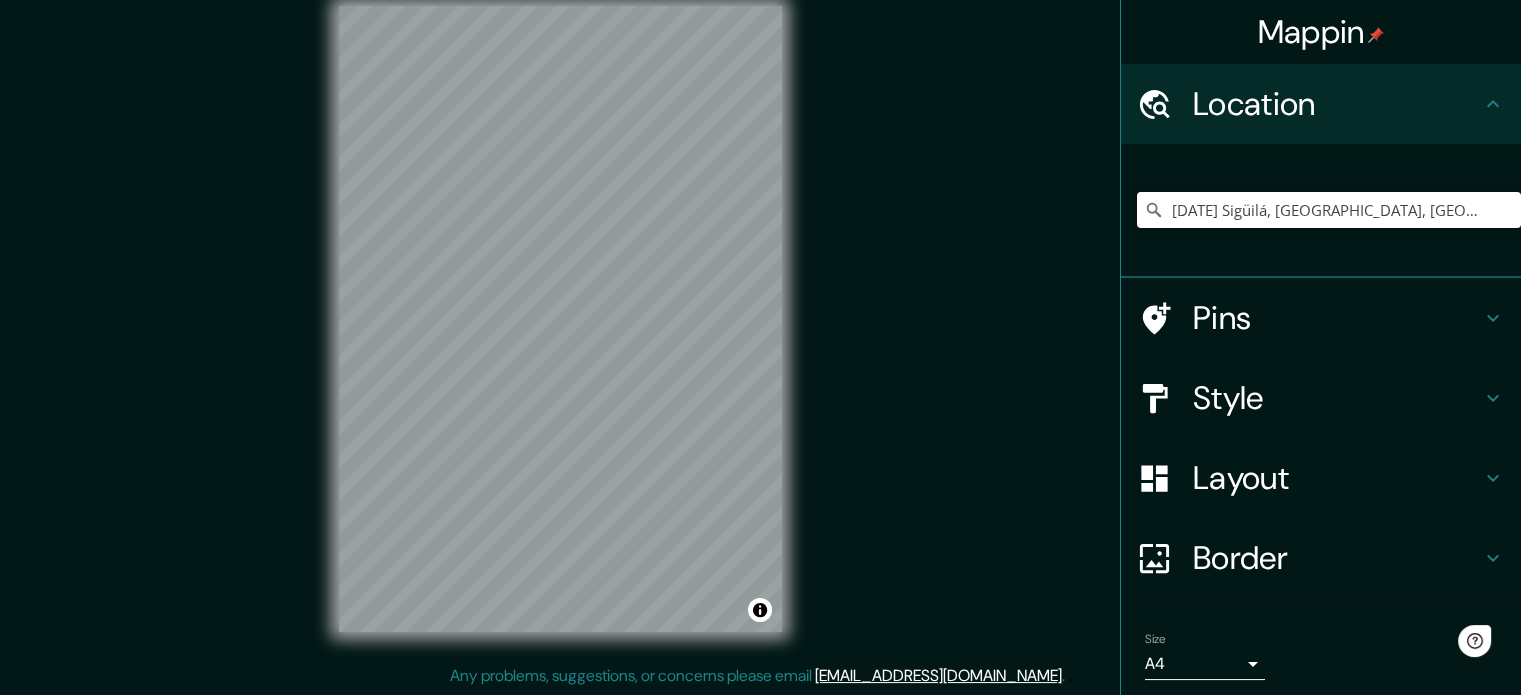 scroll, scrollTop: 0, scrollLeft: 0, axis: both 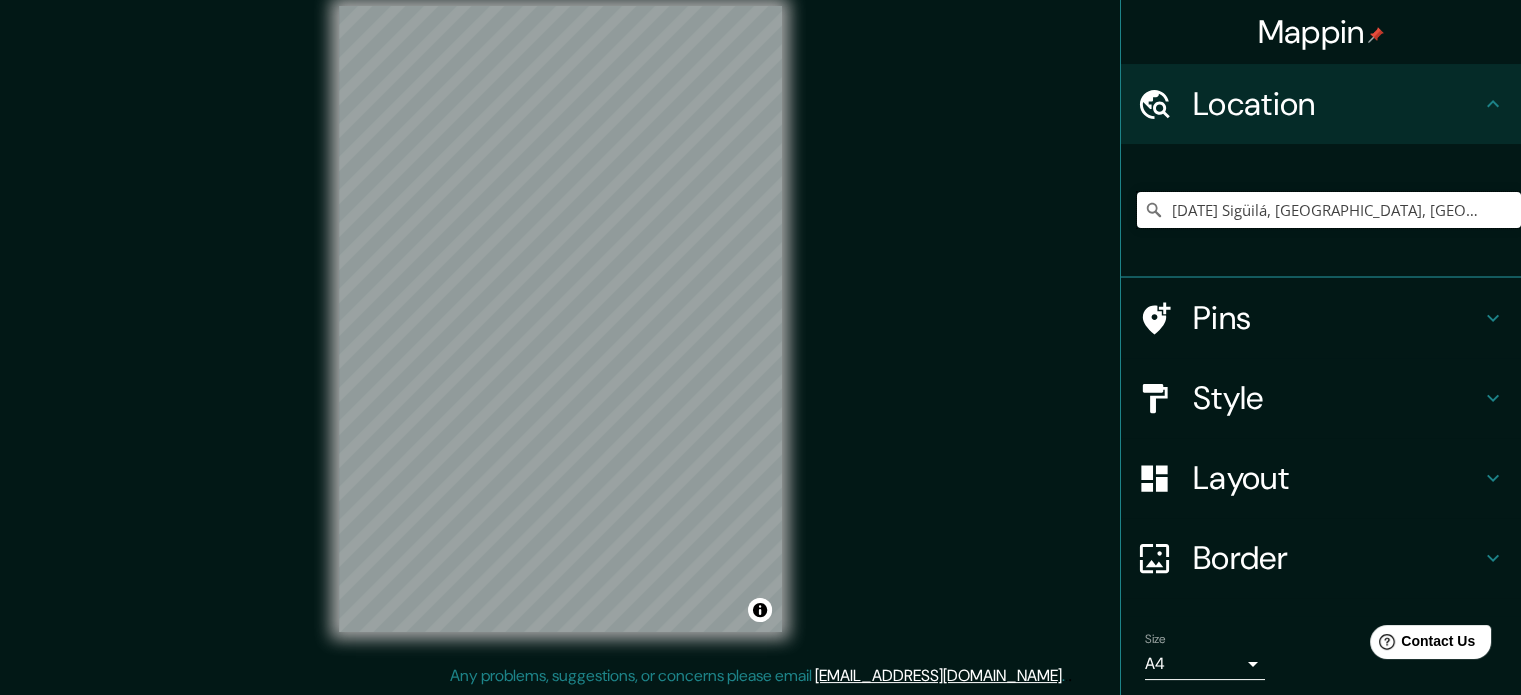 drag, startPoint x: 1453, startPoint y: 219, endPoint x: 1123, endPoint y: 223, distance: 330.02423 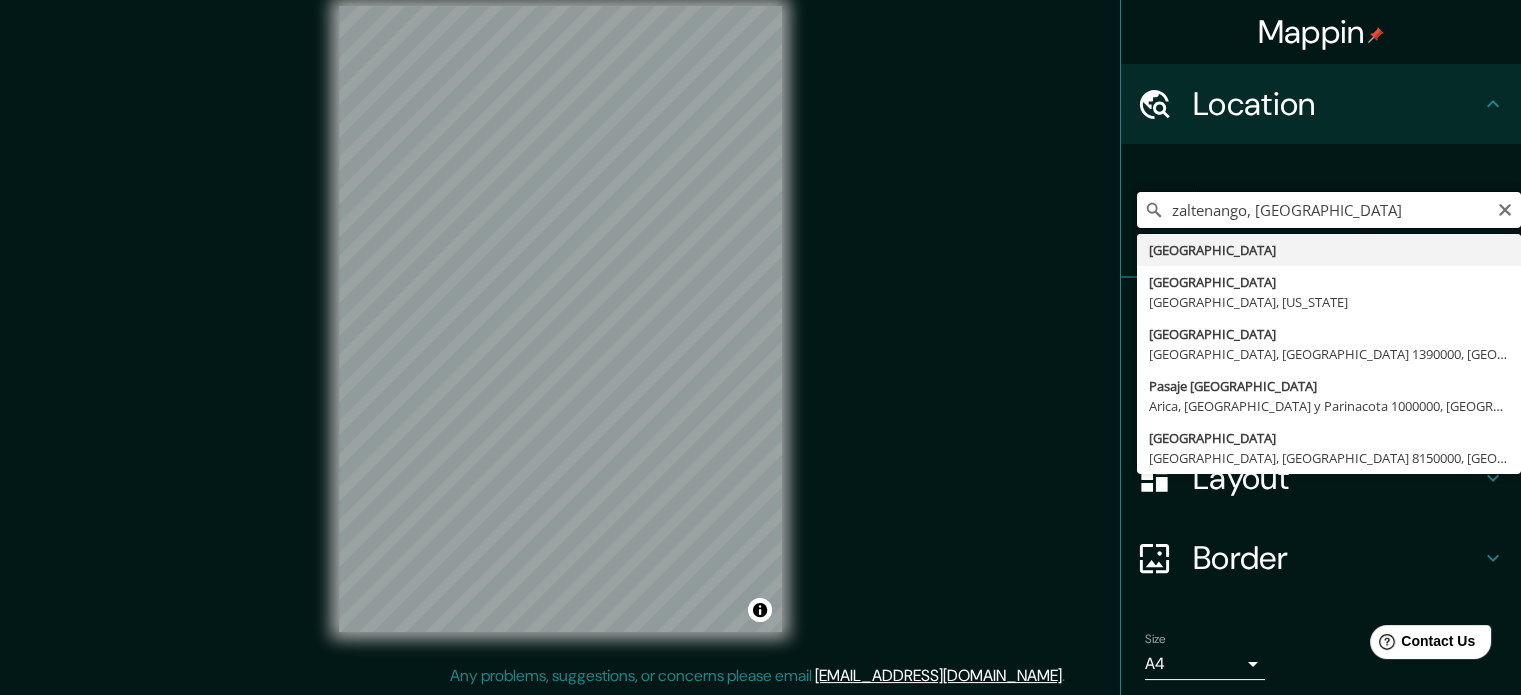 drag, startPoint x: 1356, startPoint y: 196, endPoint x: 1092, endPoint y: 235, distance: 266.86514 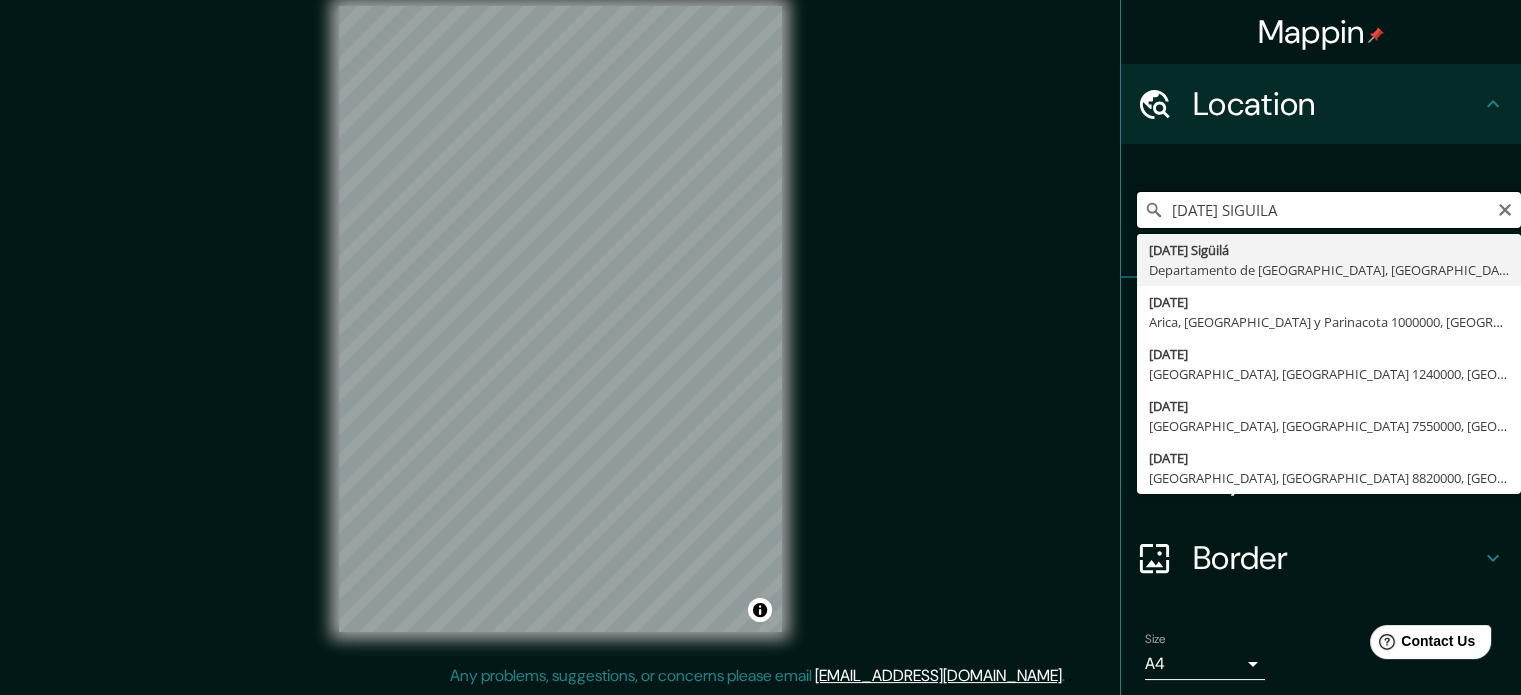 type on "[DATE][PERSON_NAME] Sigüilá, [GEOGRAPHIC_DATA], [GEOGRAPHIC_DATA]" 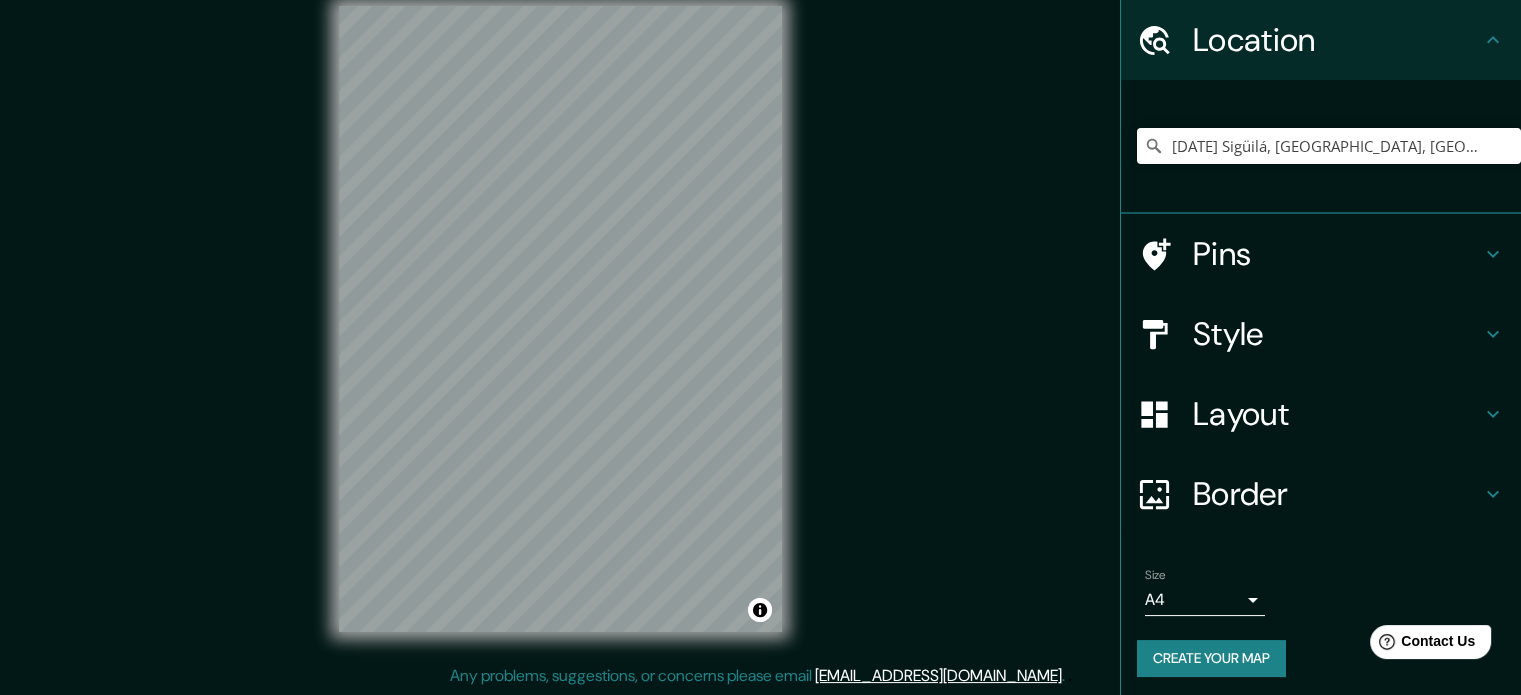 scroll, scrollTop: 68, scrollLeft: 0, axis: vertical 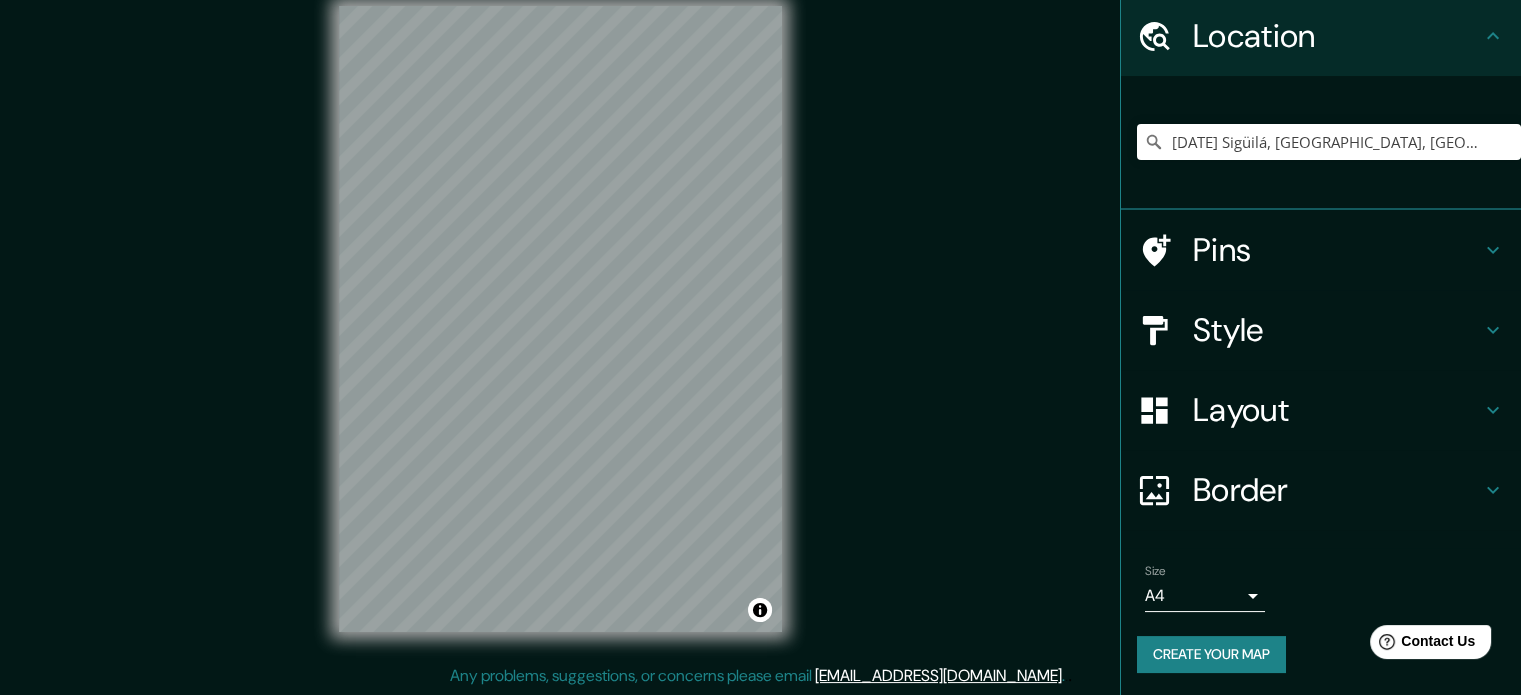 click on "Mappin Location San Miguel Sigüilá, Departamento de Quetzaltenango, Guatemala San Miguel Sigüilá  Departamento de Quetzaltenango, Guatemala São Miguel  São Paulo, São Paulo, Brasil San Miguel  Bulacán, Filipinas São Miguel  Uruguayana, Río Grande del Sur, Brasil São Miguel  63016, Juazeiro do Norte, Ceará, Brasil Pins Style Layout Border Choose a border.  Hint : you can make layers of the frame opaque to create some cool effects. None Simple Transparent Fancy Size A4 single Create your map © Mapbox   © OpenStreetMap   Improve this map Any problems, suggestions, or concerns please email    help@mappin.pro . . ." at bounding box center (760, 321) 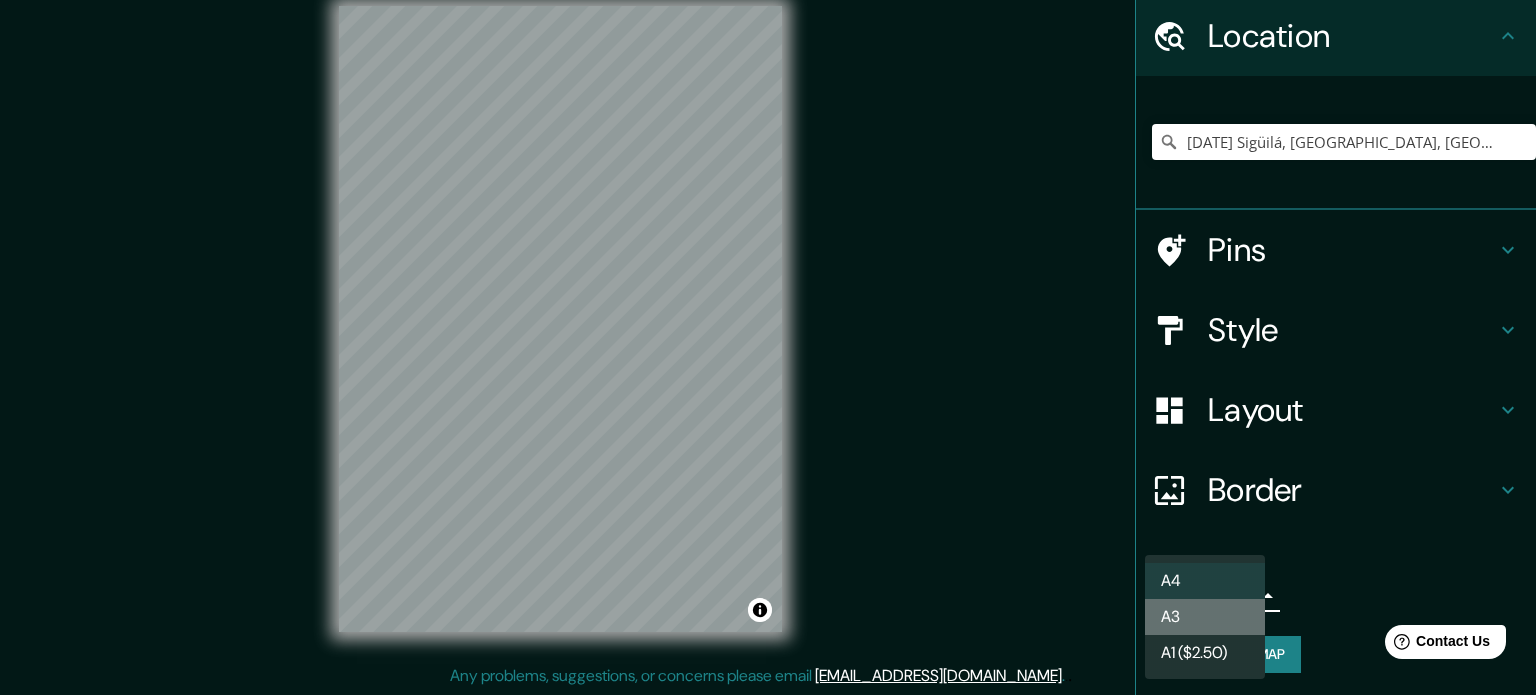 click on "A3" at bounding box center (1205, 617) 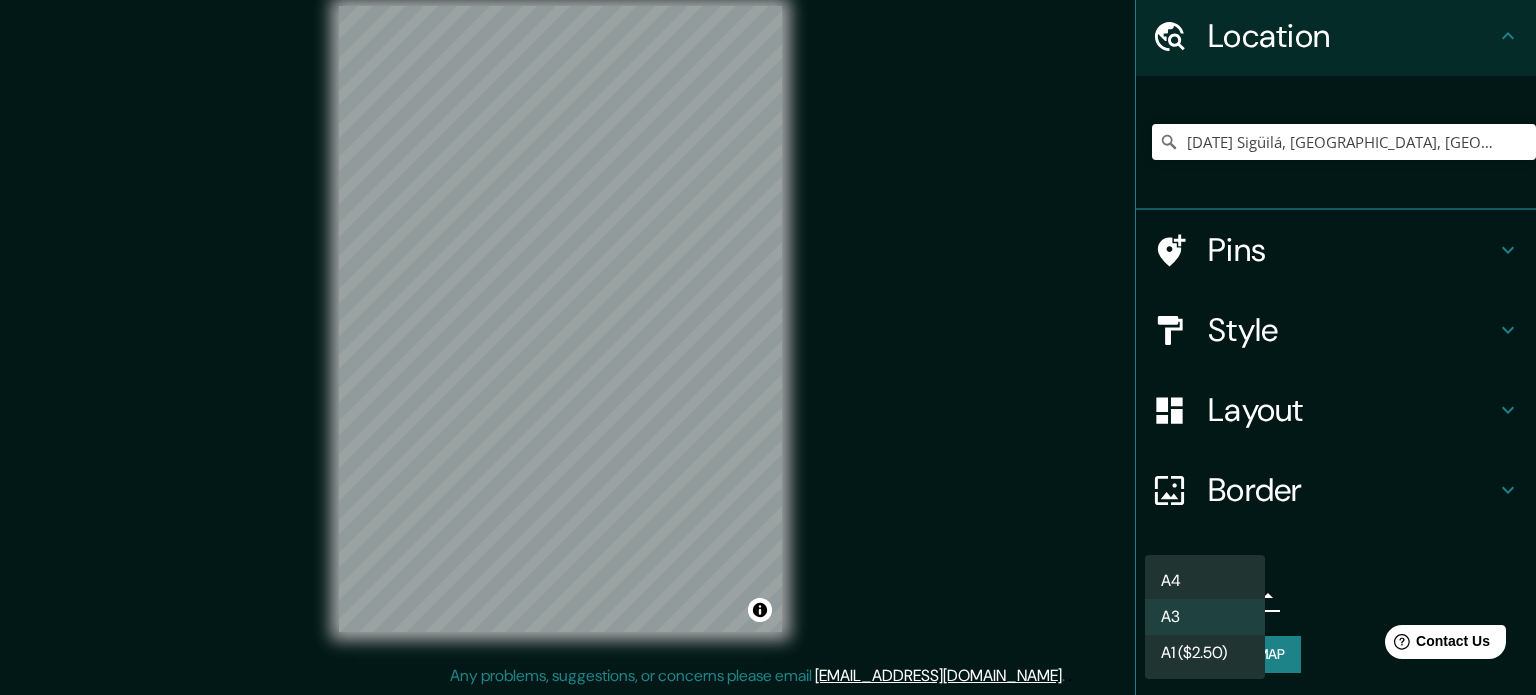 click on "Mappin Location San Miguel Sigüilá, Departamento de Quetzaltenango, Guatemala San Miguel Sigüilá  Departamento de Quetzaltenango, Guatemala São Miguel  São Paulo, São Paulo, Brasil San Miguel  Bulacán, Filipinas São Miguel  Uruguayana, Río Grande del Sur, Brasil São Miguel  63016, Juazeiro do Norte, Ceará, Brasil Pins Style Layout Border Choose a border.  Hint : you can make layers of the frame opaque to create some cool effects. None Simple Transparent Fancy Size A3 single Create your map © Mapbox   © OpenStreetMap   Improve this map Any problems, suggestions, or concerns please email    help@mappin.pro . . . A4 A3 A1 ($2.50)" at bounding box center [768, 321] 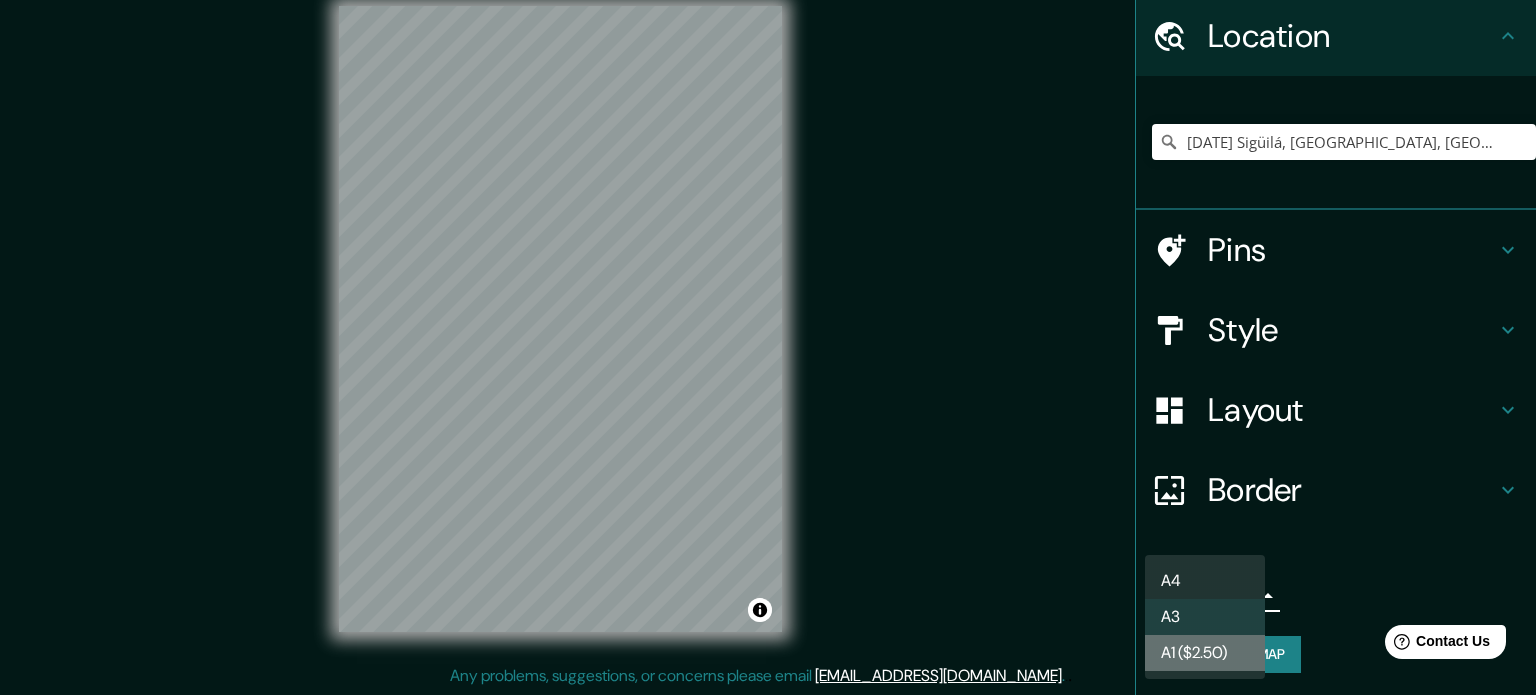 click on "A1 ($2.50)" at bounding box center [1205, 653] 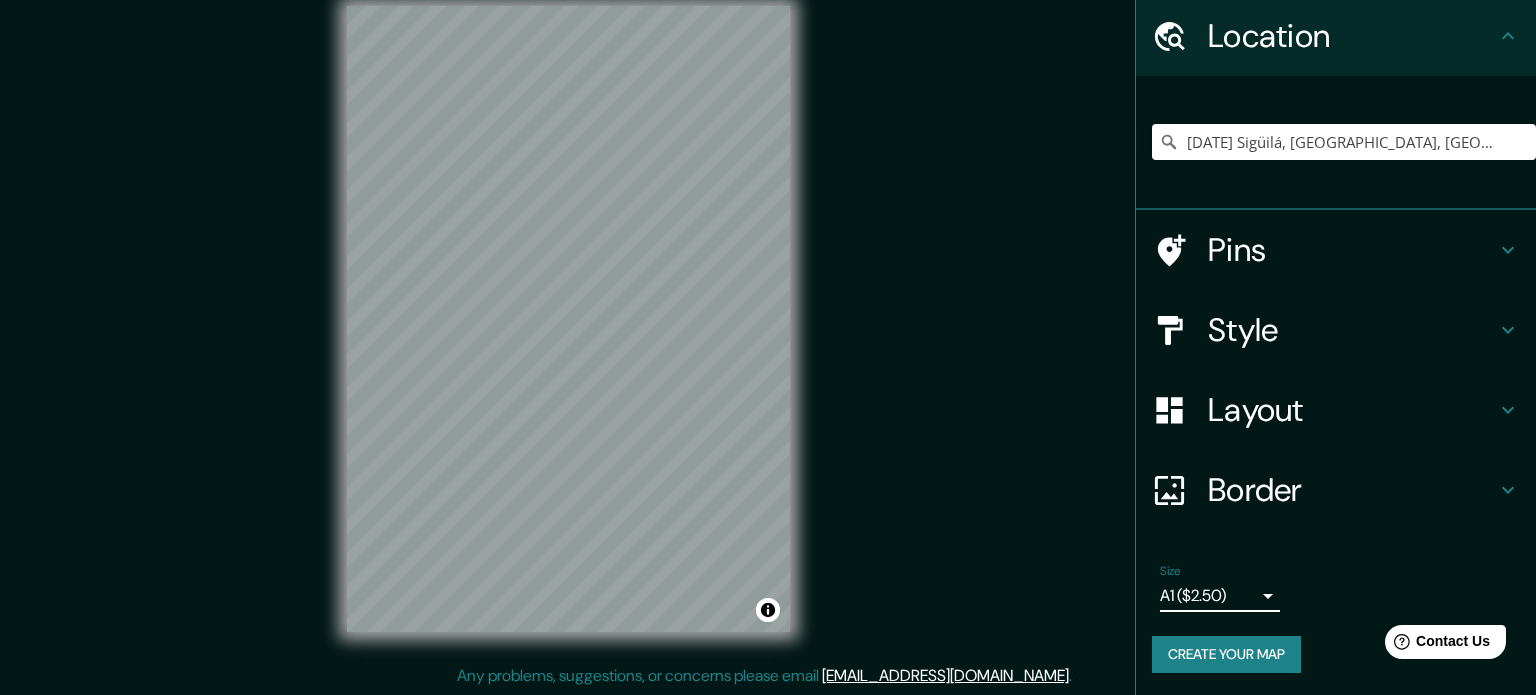 click on "Mappin Location San Miguel Sigüilá, Departamento de Quetzaltenango, Guatemala San Miguel Sigüilá  Departamento de Quetzaltenango, Guatemala São Miguel  São Paulo, São Paulo, Brasil San Miguel  Bulacán, Filipinas São Miguel  Uruguayana, Río Grande del Sur, Brasil São Miguel  63016, Juazeiro do Norte, Ceará, Brasil Pins Style Layout Border Choose a border.  Hint : you can make layers of the frame opaque to create some cool effects. None Simple Transparent Fancy Size A1 ($2.50) single Create your map © Mapbox   © OpenStreetMap   Improve this map Any problems, suggestions, or concerns please email    help@mappin.pro . . ." at bounding box center (768, 321) 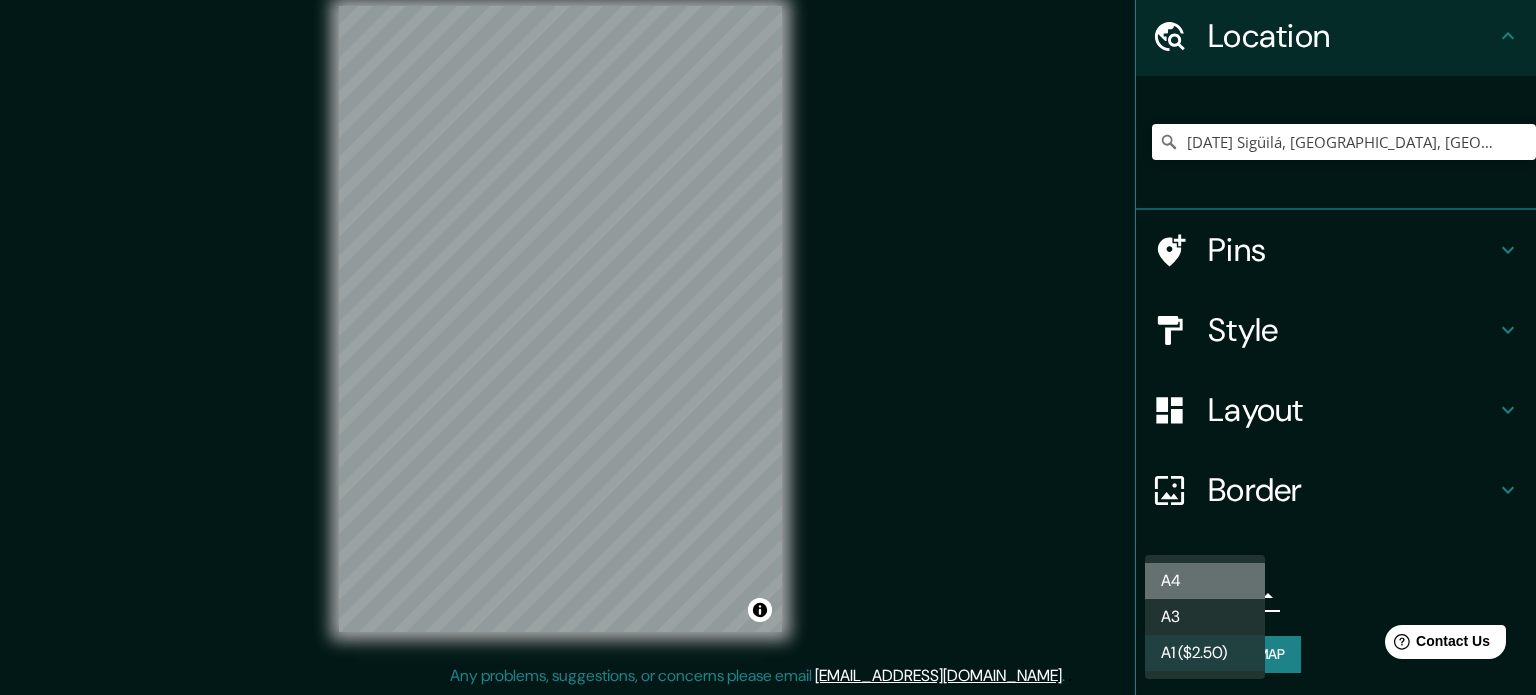 click on "A4" at bounding box center [1205, 581] 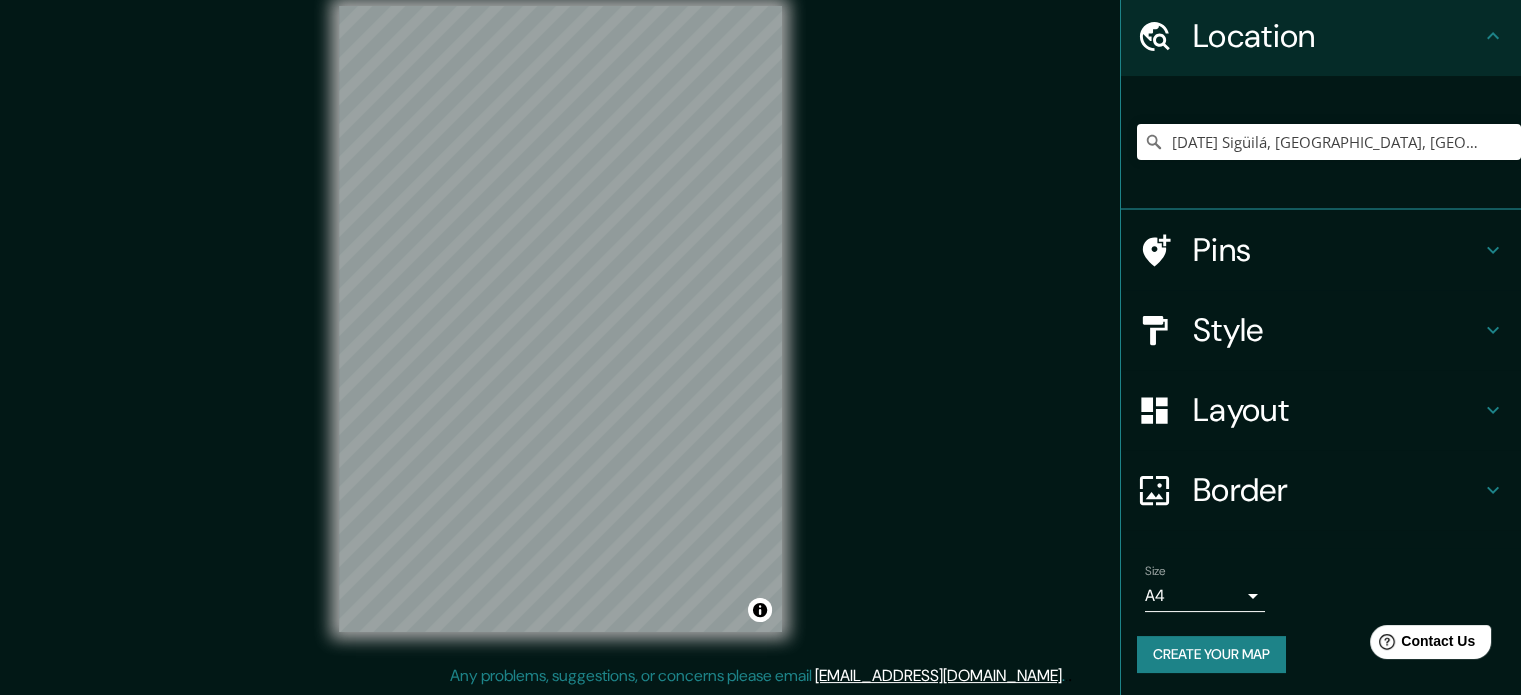 click on "Create your map" at bounding box center (1211, 654) 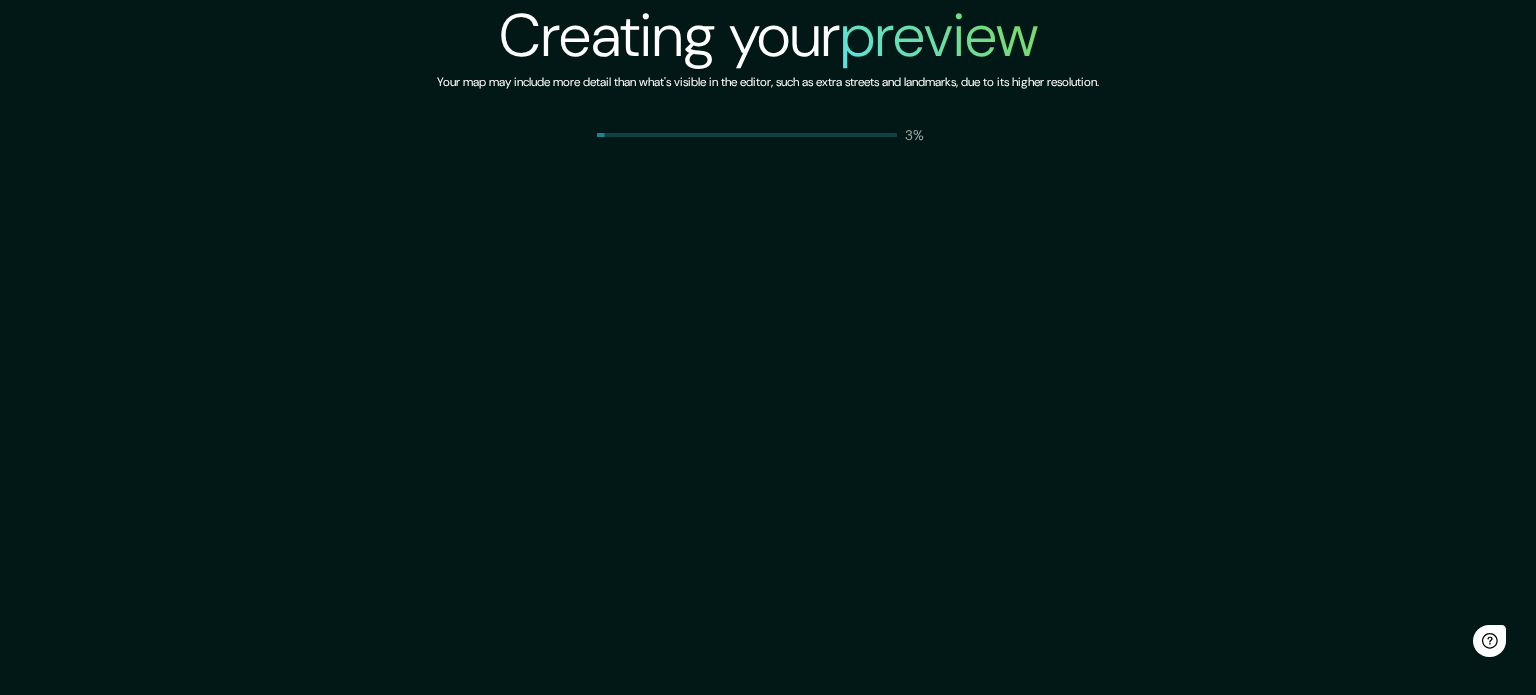 scroll, scrollTop: 0, scrollLeft: 0, axis: both 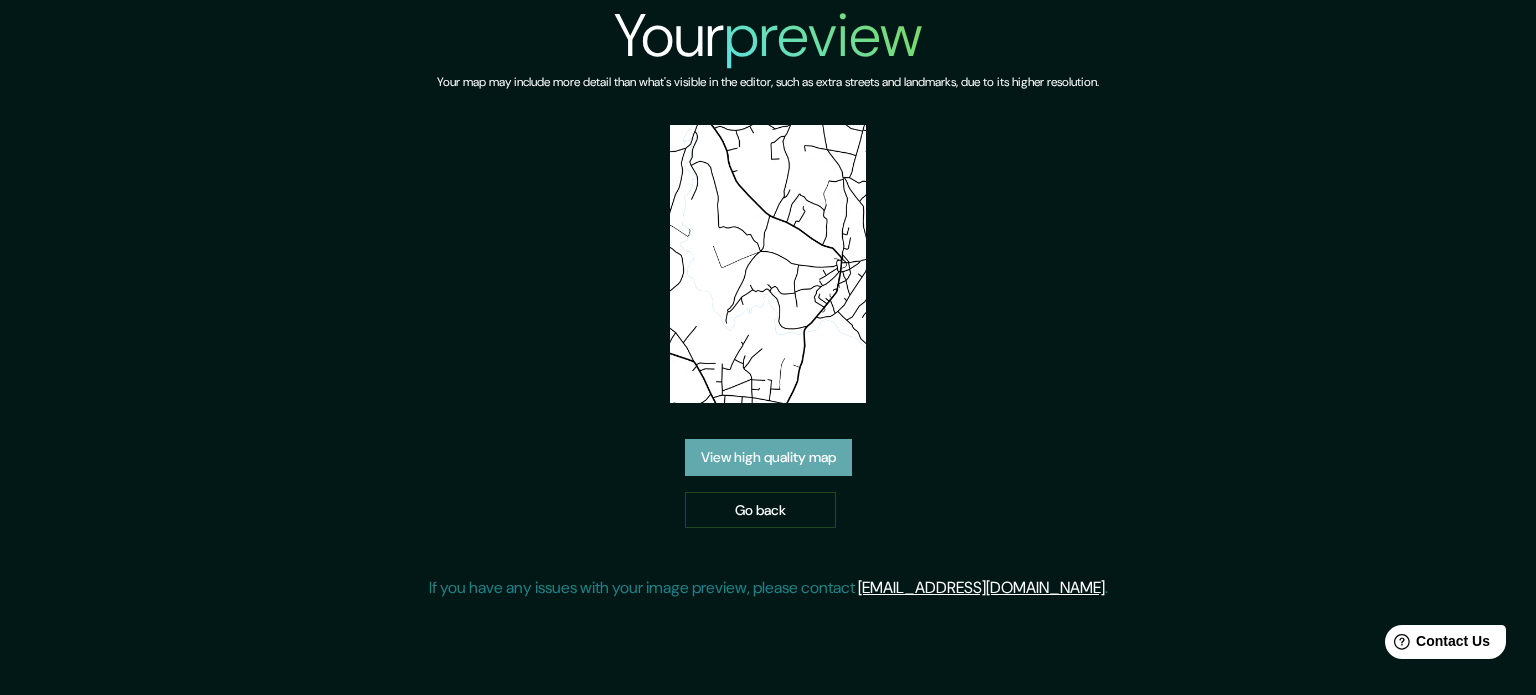 click on "View high quality map" at bounding box center [768, 457] 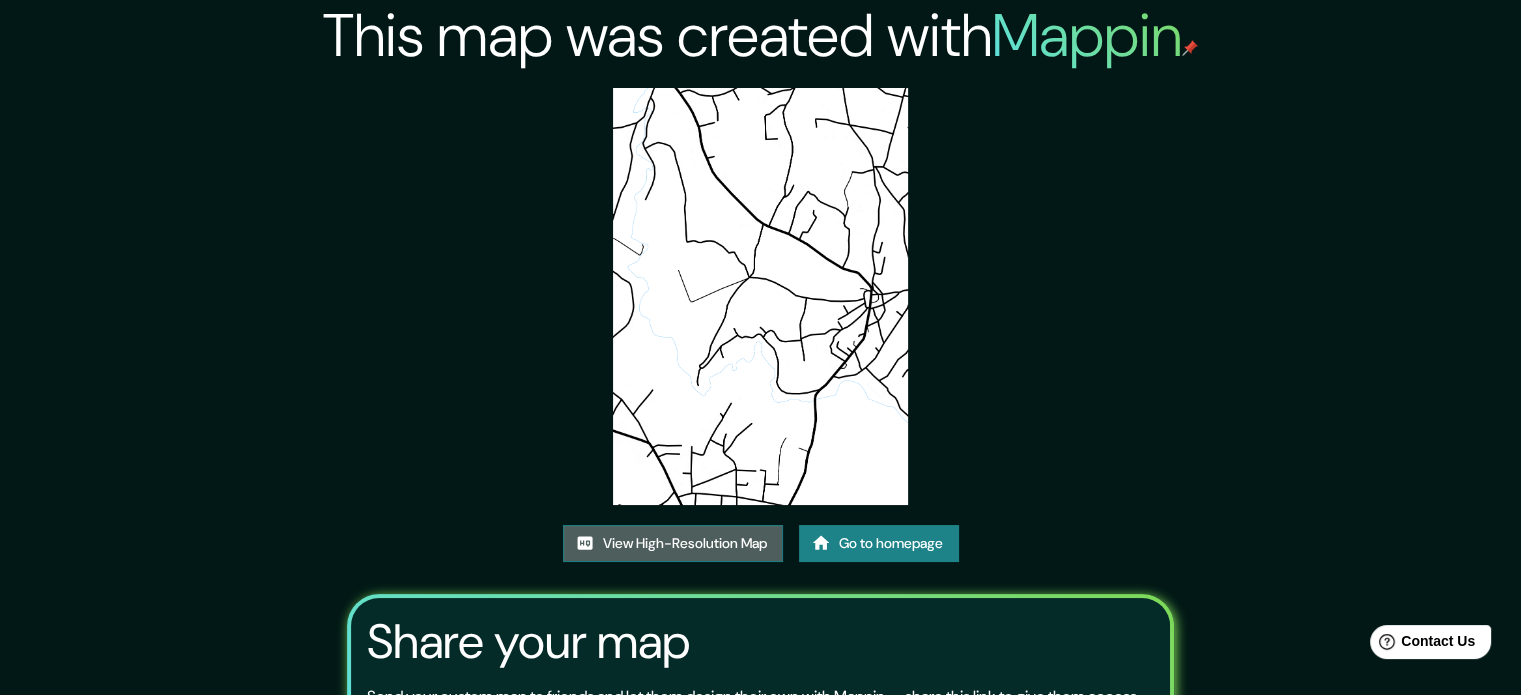 click on "View High-Resolution Map" at bounding box center [673, 543] 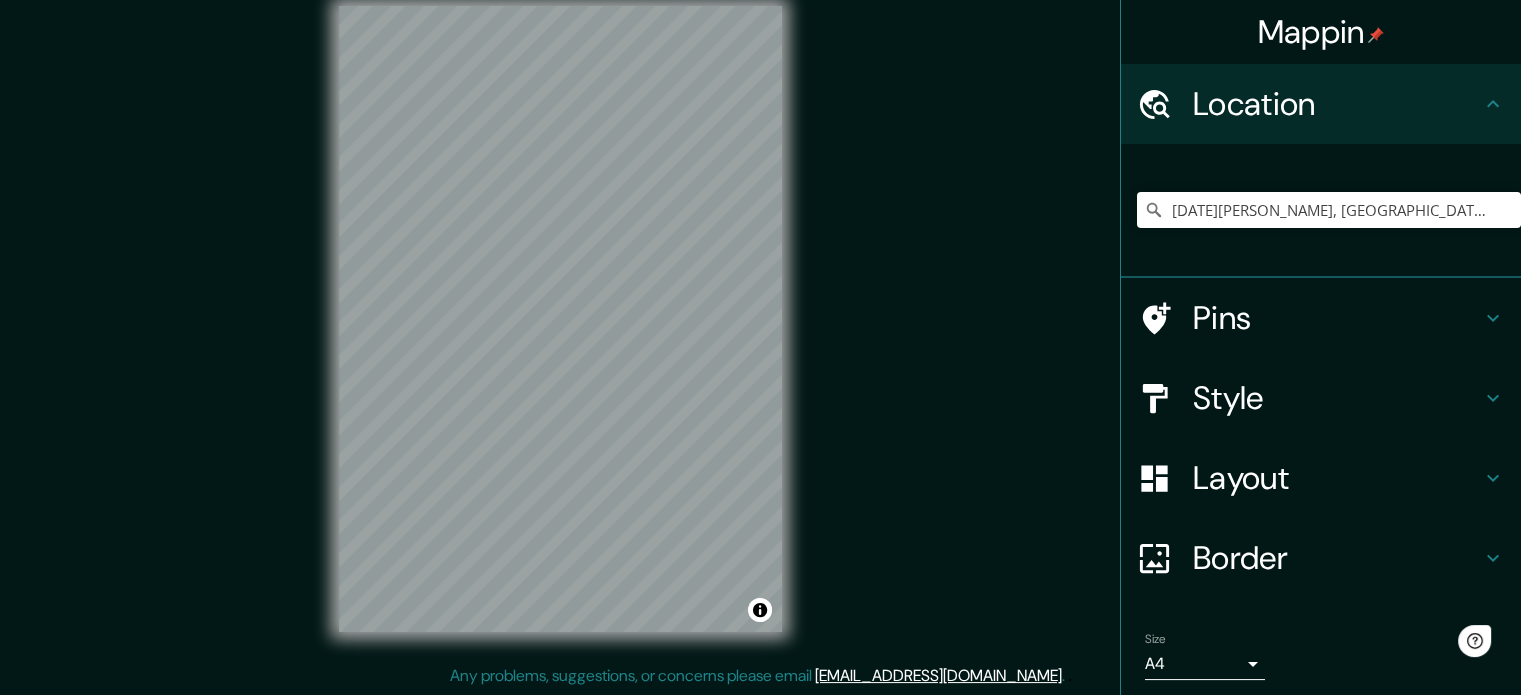 scroll, scrollTop: 0, scrollLeft: 0, axis: both 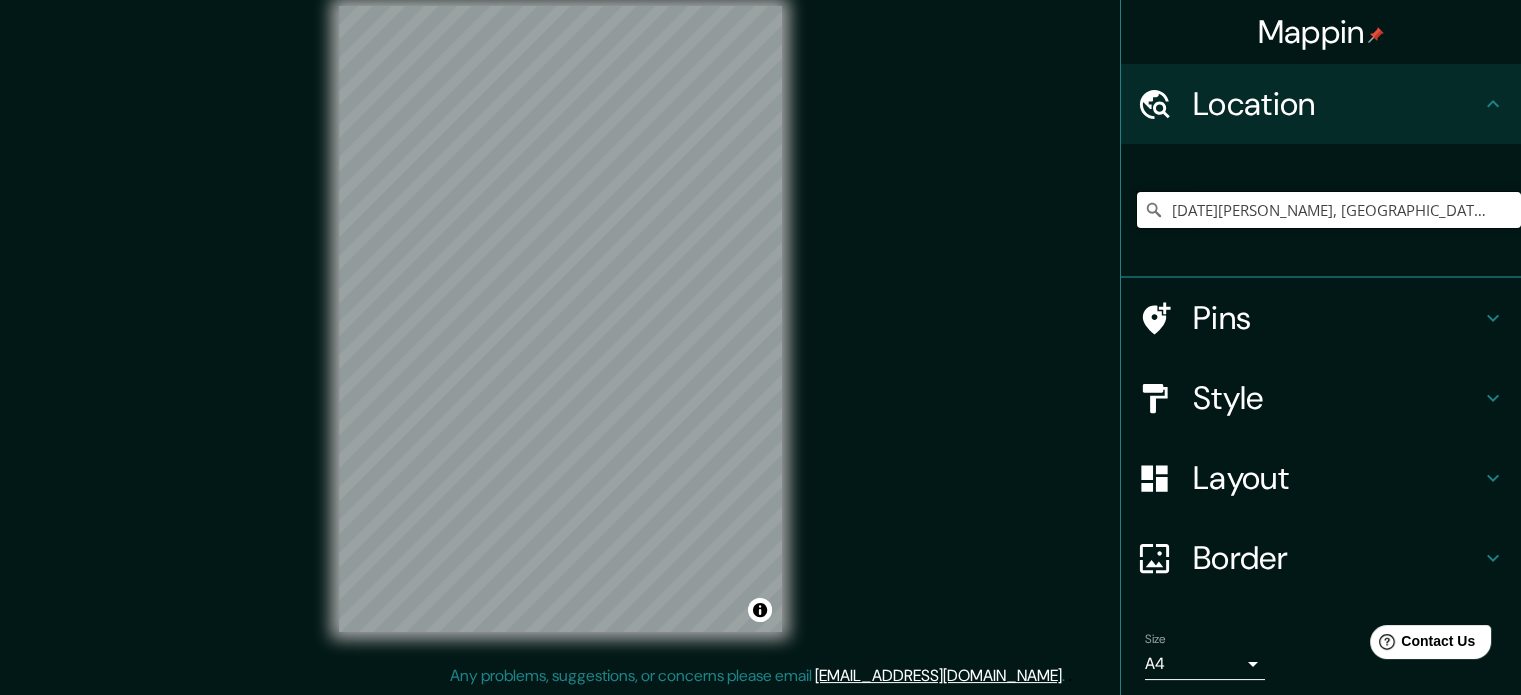 drag, startPoint x: 1340, startPoint y: 201, endPoint x: 1108, endPoint y: 200, distance: 232.00215 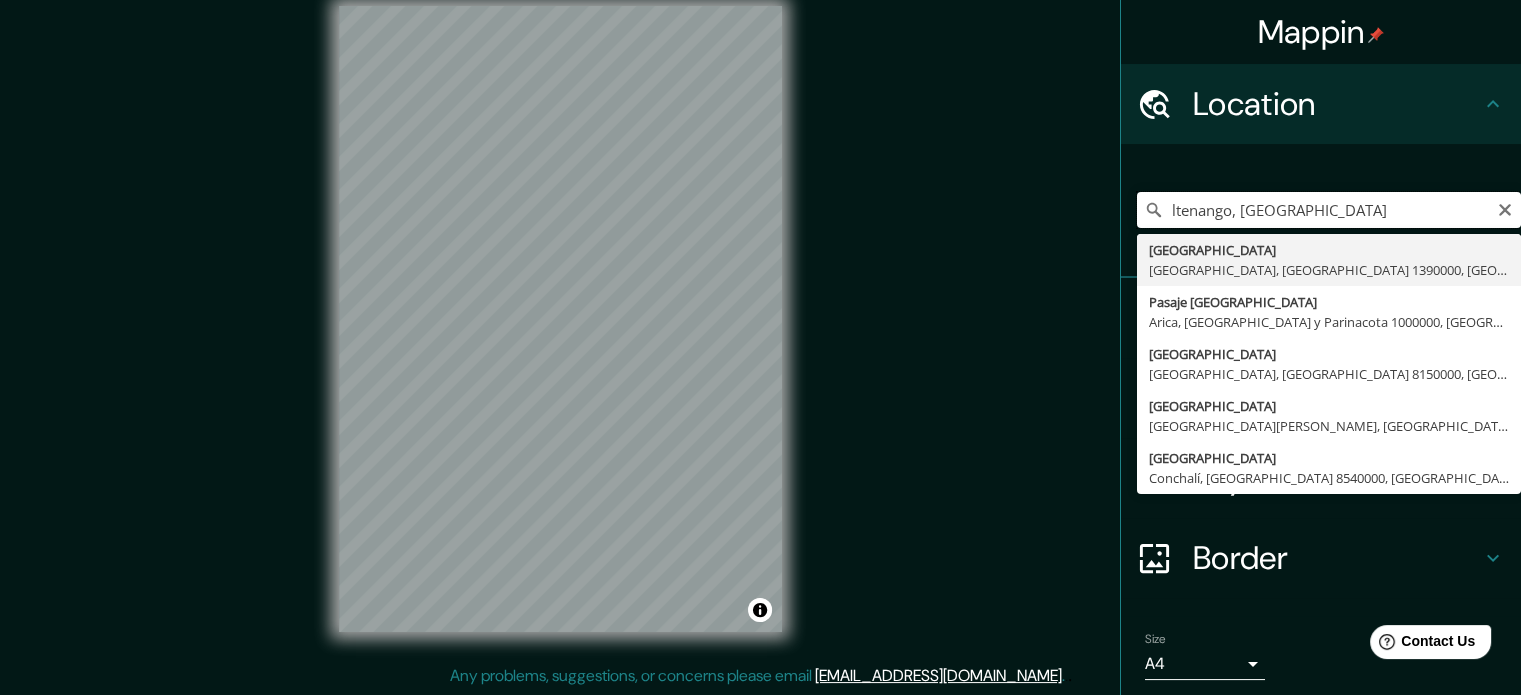 drag, startPoint x: 1357, startPoint y: 202, endPoint x: 1088, endPoint y: 199, distance: 269.01672 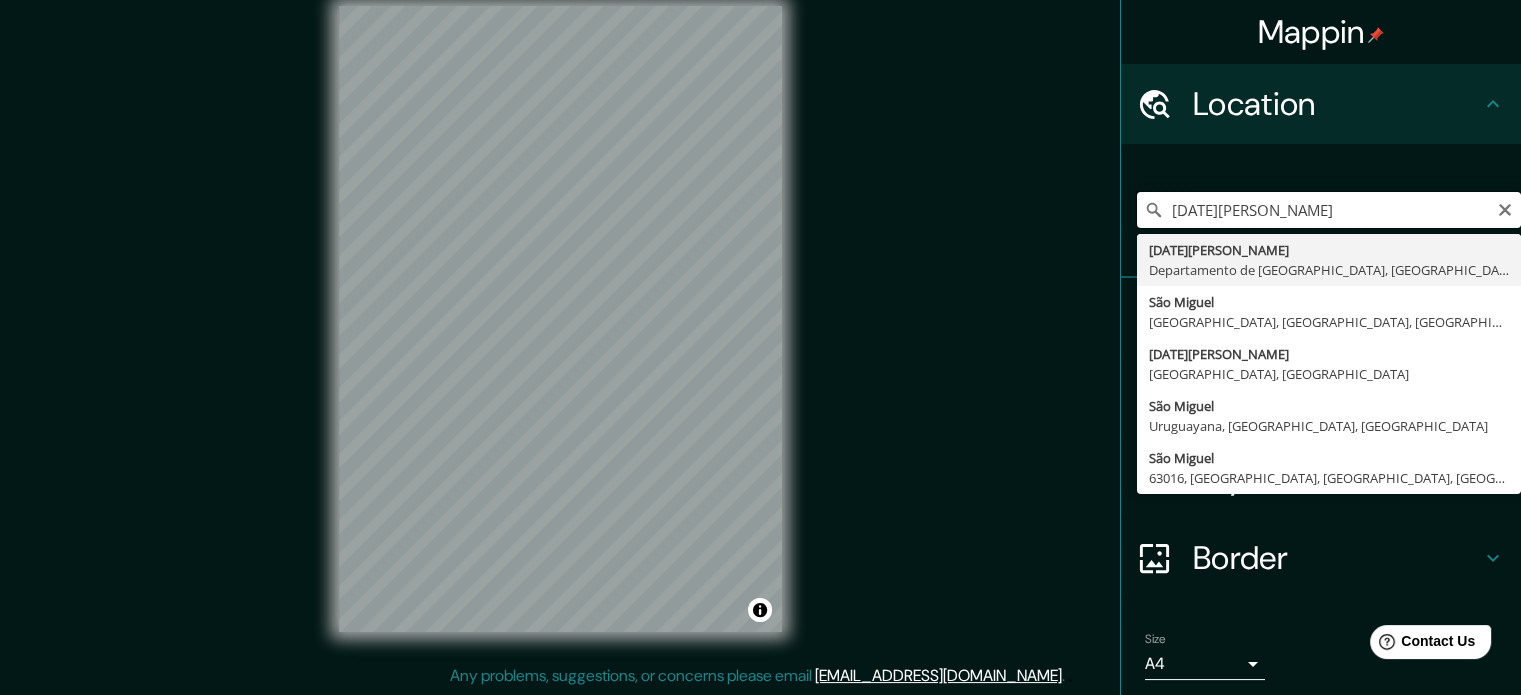 type on "San Miguel Sigüilá, Departamento de Quetzaltenango, Guatemala" 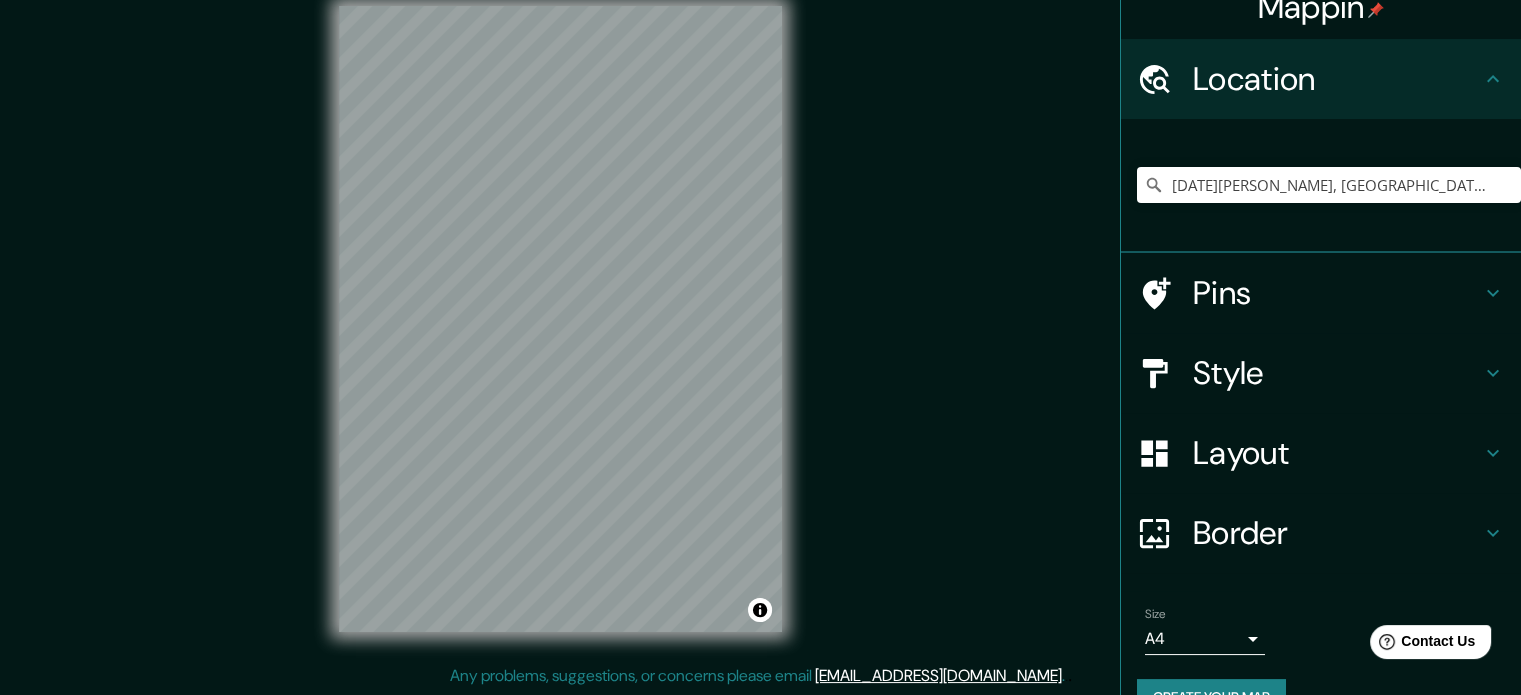 scroll, scrollTop: 68, scrollLeft: 0, axis: vertical 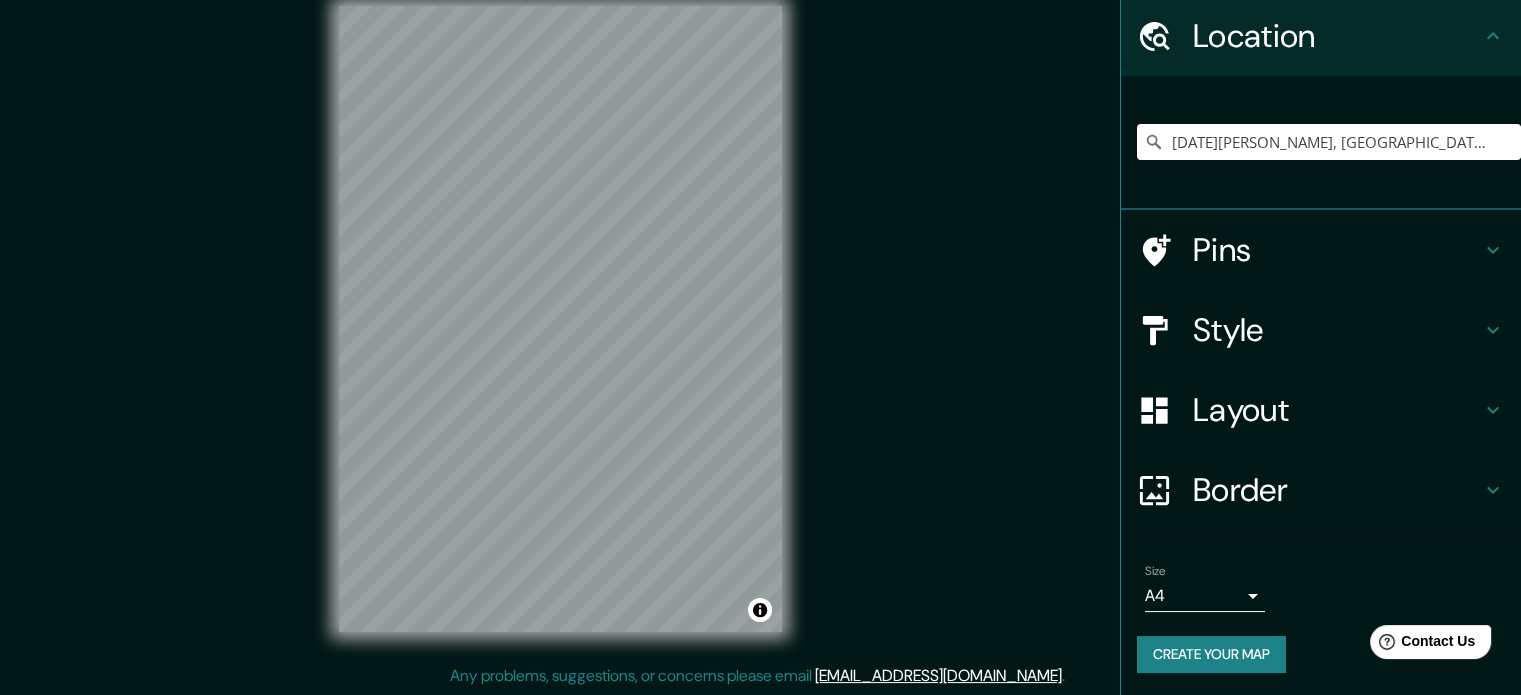 click on "Create your map" at bounding box center (1211, 654) 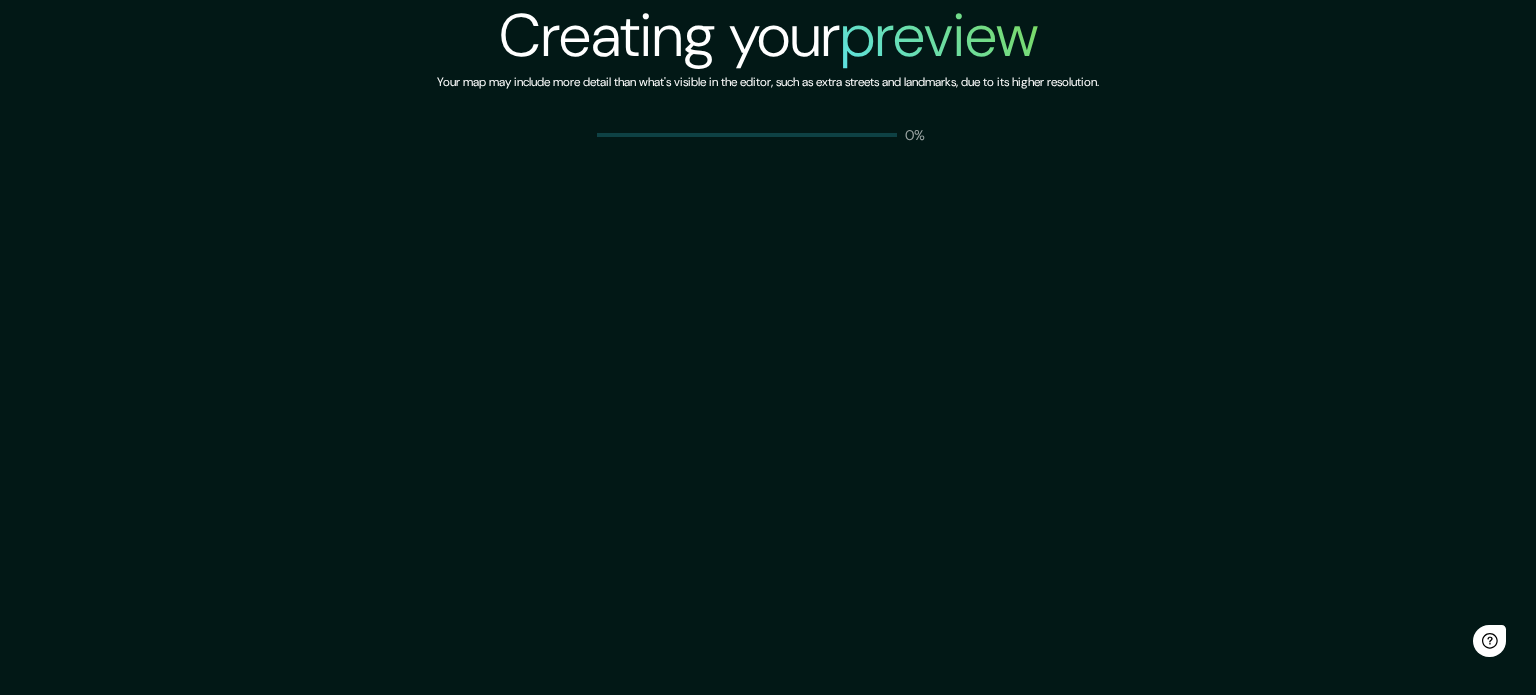 scroll, scrollTop: 0, scrollLeft: 0, axis: both 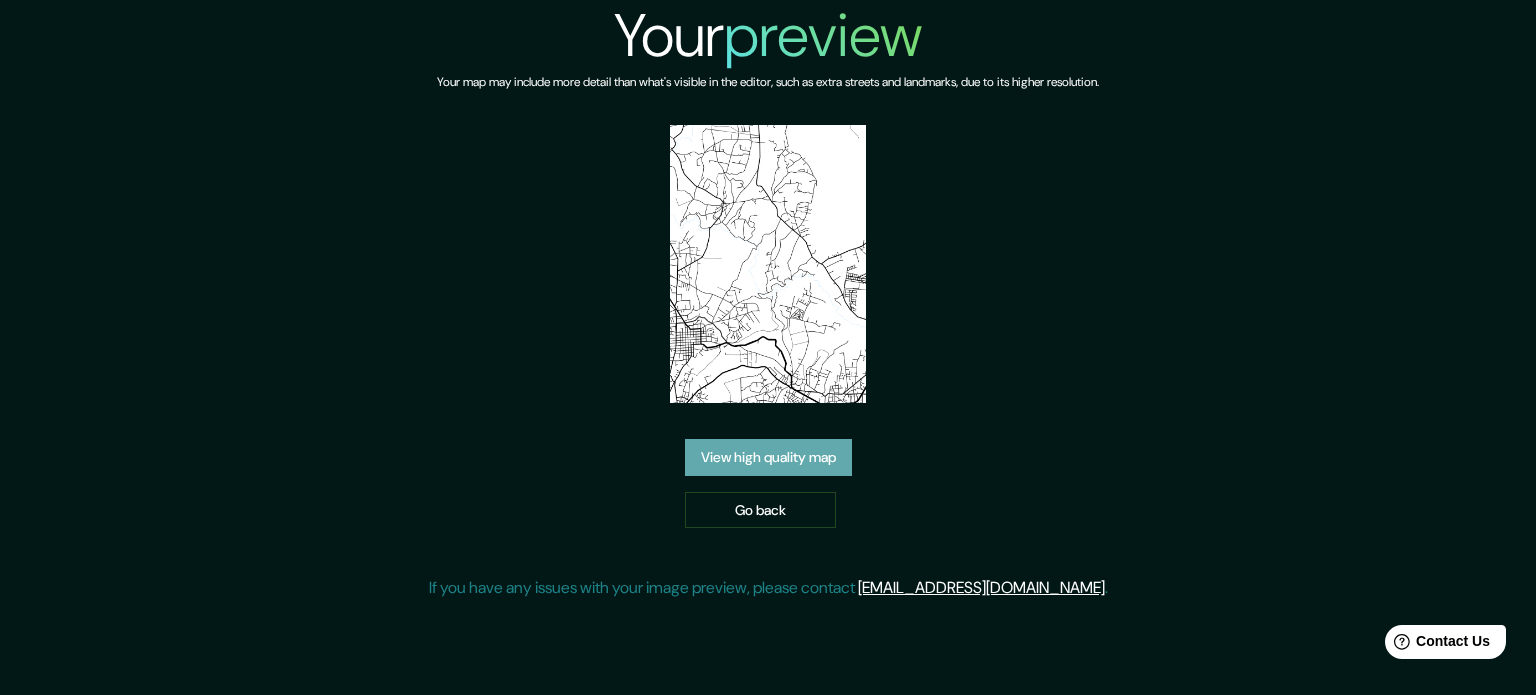 click on "View high quality map" at bounding box center (768, 457) 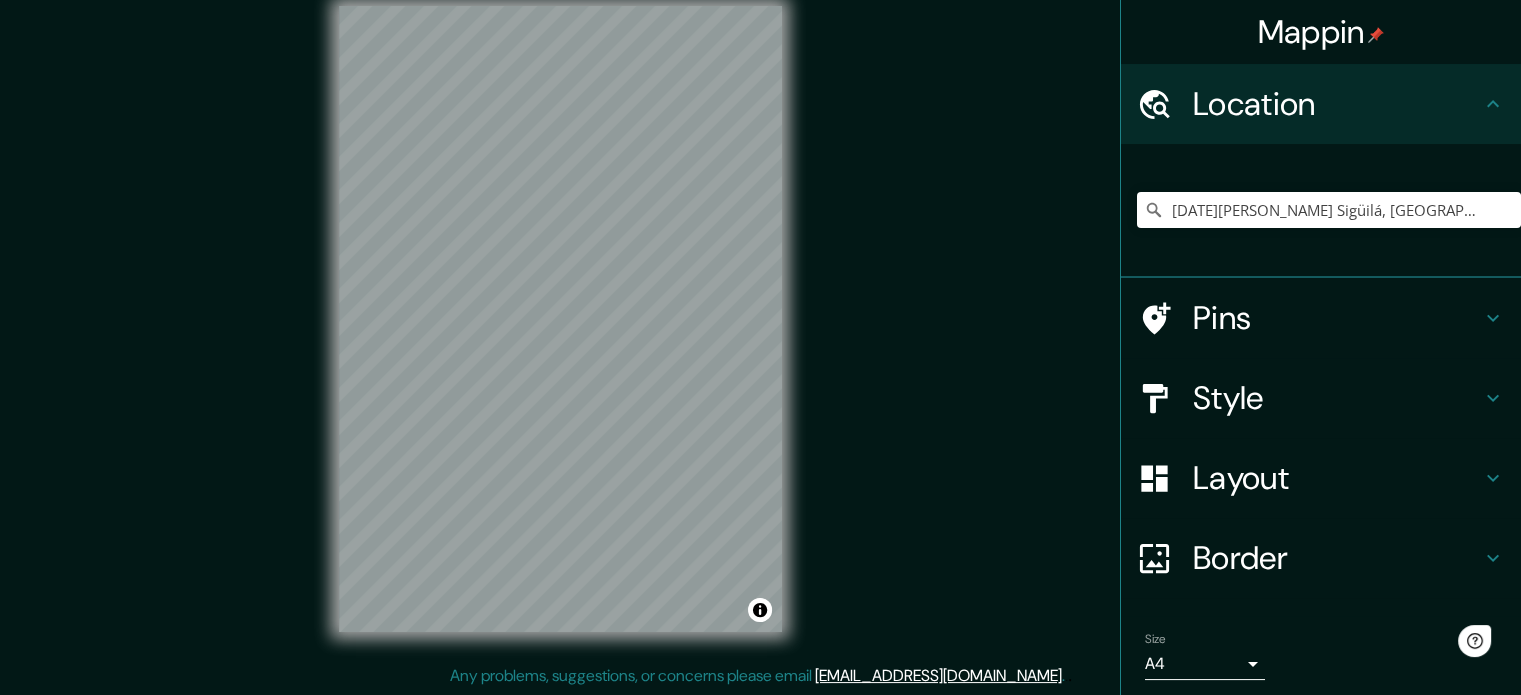 scroll, scrollTop: 0, scrollLeft: 0, axis: both 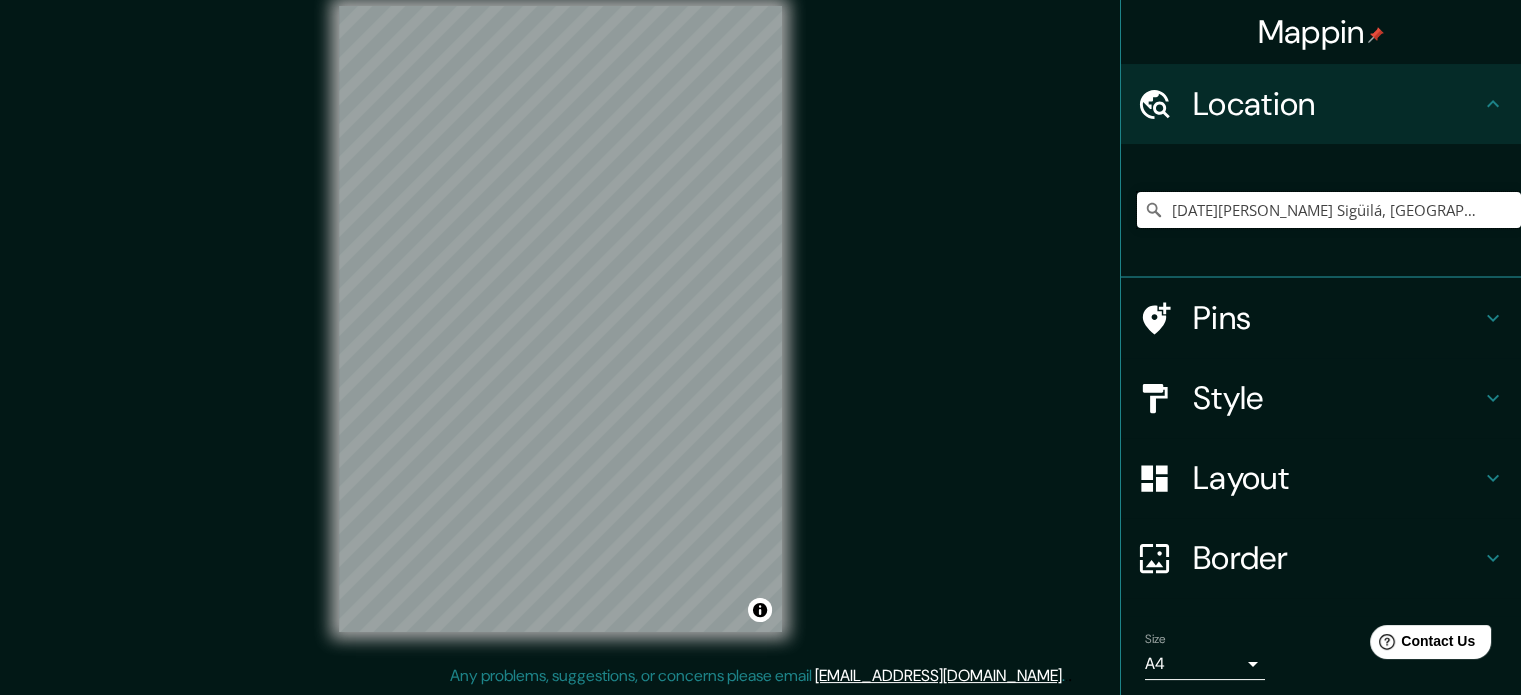 drag, startPoint x: 1460, startPoint y: 217, endPoint x: 1061, endPoint y: 191, distance: 399.84622 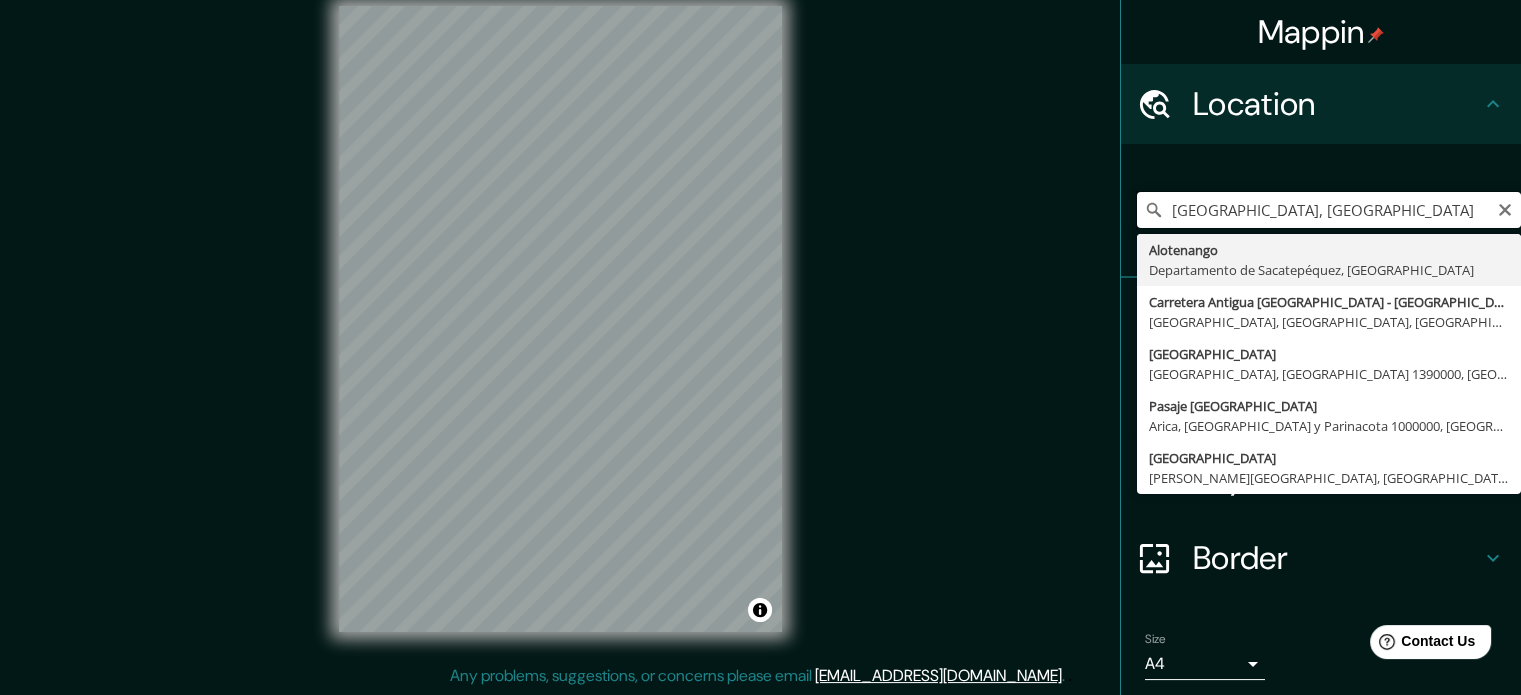 drag, startPoint x: 1363, startPoint y: 207, endPoint x: 1082, endPoint y: 214, distance: 281.0872 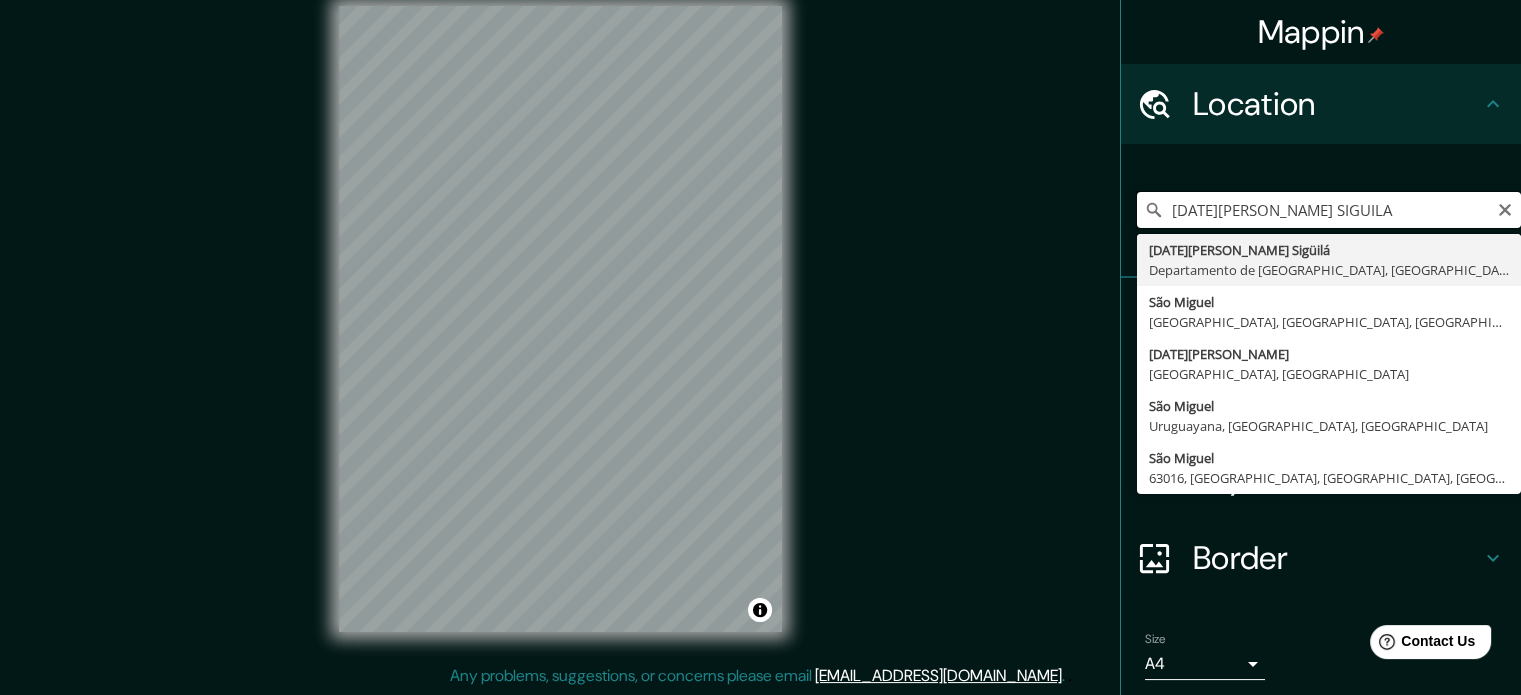 type on "[DATE][PERSON_NAME] Sigüilá, [GEOGRAPHIC_DATA], [GEOGRAPHIC_DATA]" 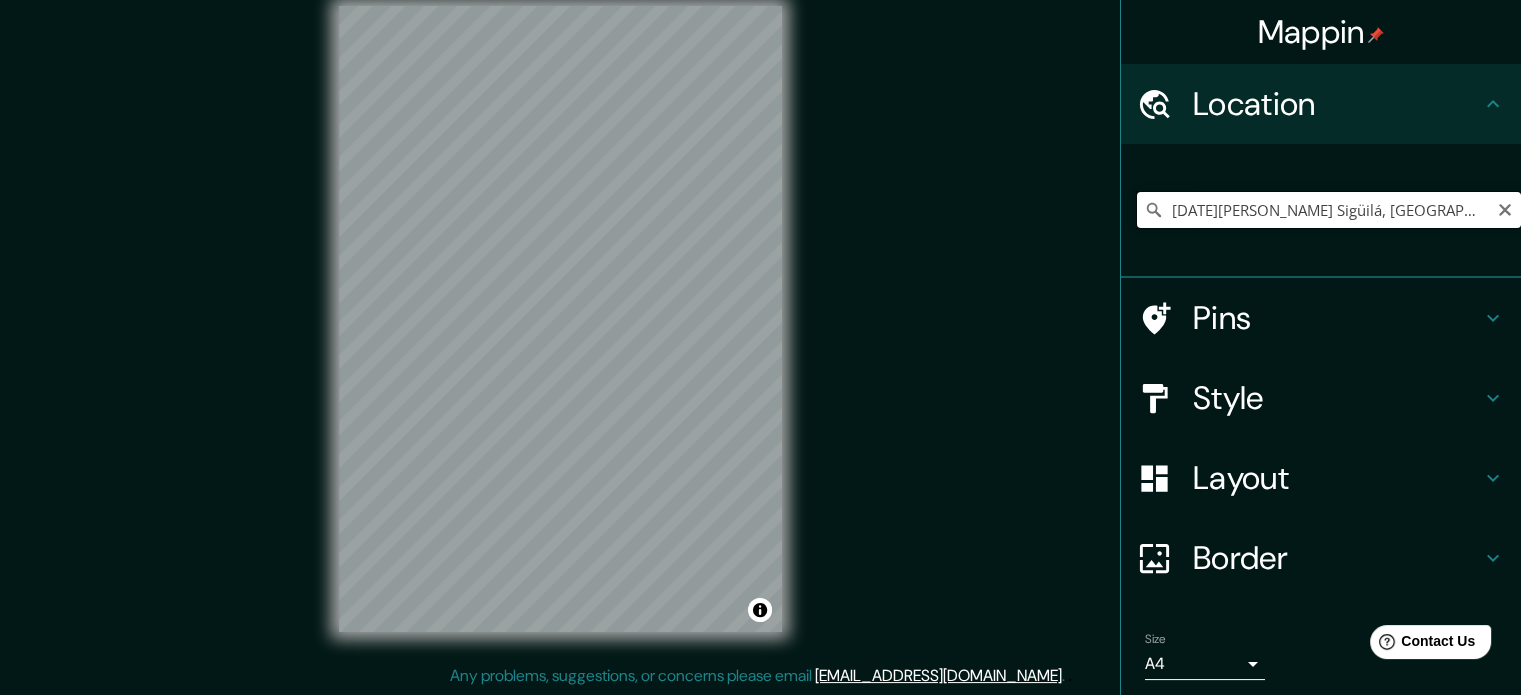 click on "[DATE][GEOGRAPHIC_DATA][PERSON_NAME], [GEOGRAPHIC_DATA], [GEOGRAPHIC_DATA] [DATE][GEOGRAPHIC_DATA][PERSON_NAME]  [GEOGRAPHIC_DATA], [GEOGRAPHIC_DATA] [GEOGRAPHIC_DATA][PERSON_NAME], [GEOGRAPHIC_DATA], [GEOGRAPHIC_DATA] [DATE][GEOGRAPHIC_DATA][PERSON_NAME], [GEOGRAPHIC_DATA] [GEOGRAPHIC_DATA][PERSON_NAME], [GEOGRAPHIC_DATA], [GEOGRAPHIC_DATA] [GEOGRAPHIC_DATA][PERSON_NAME], [GEOGRAPHIC_DATA], [GEOGRAPHIC_DATA], [GEOGRAPHIC_DATA]" at bounding box center (1329, 210) 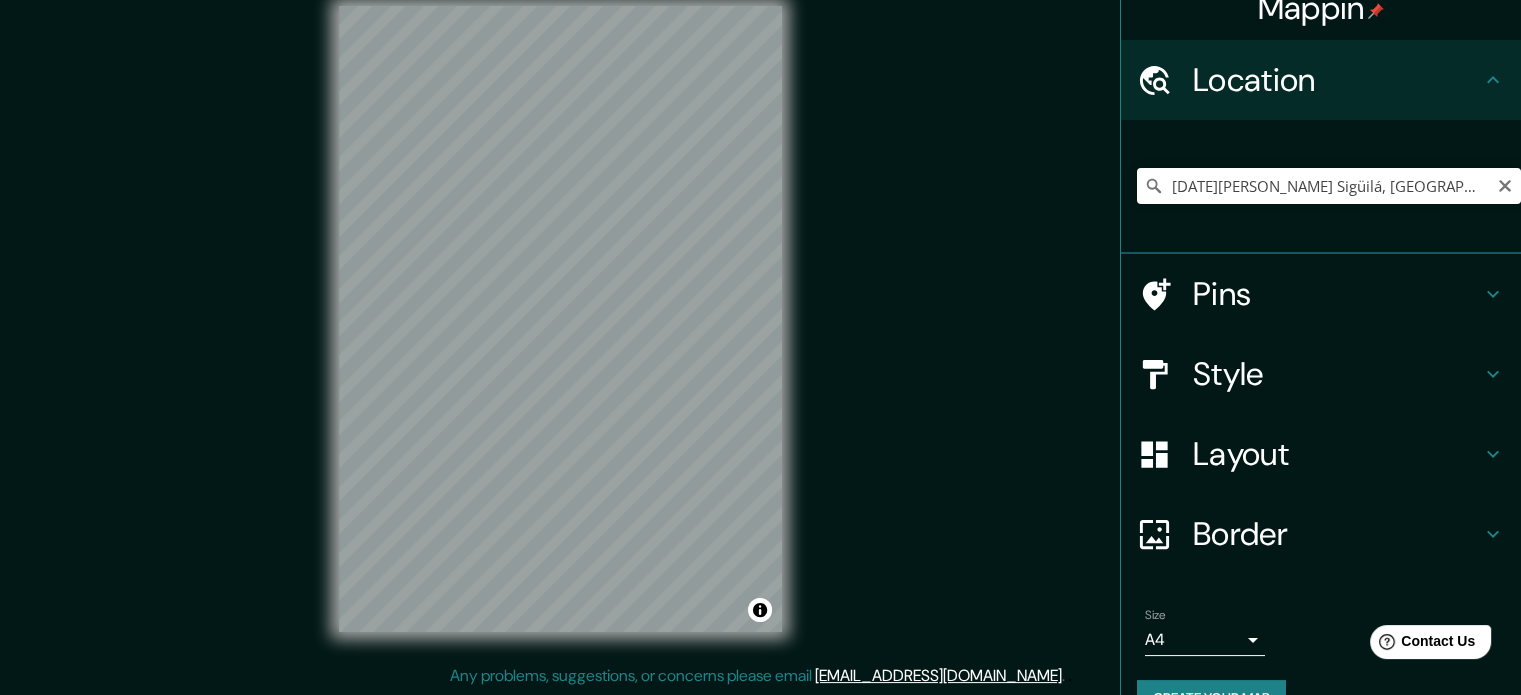 scroll, scrollTop: 68, scrollLeft: 0, axis: vertical 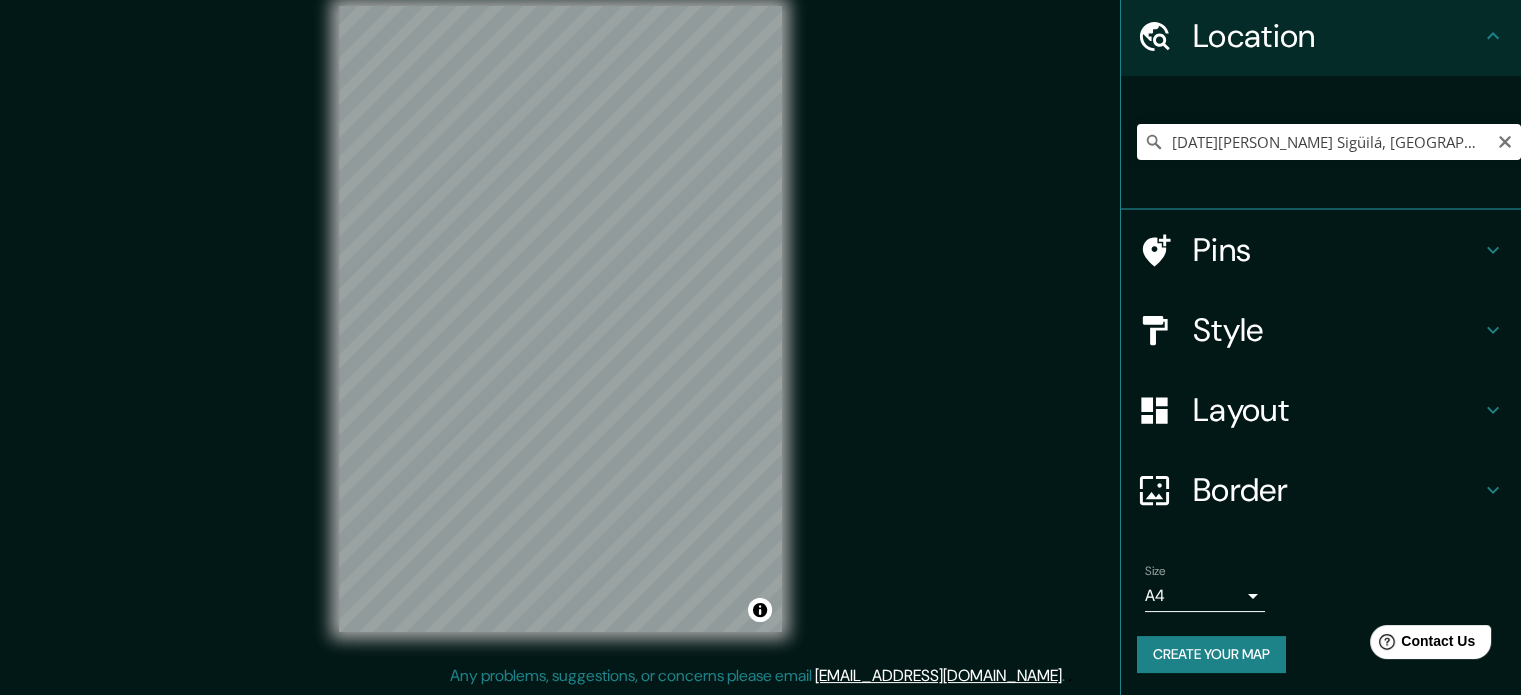 click on "Create your map" at bounding box center (1211, 654) 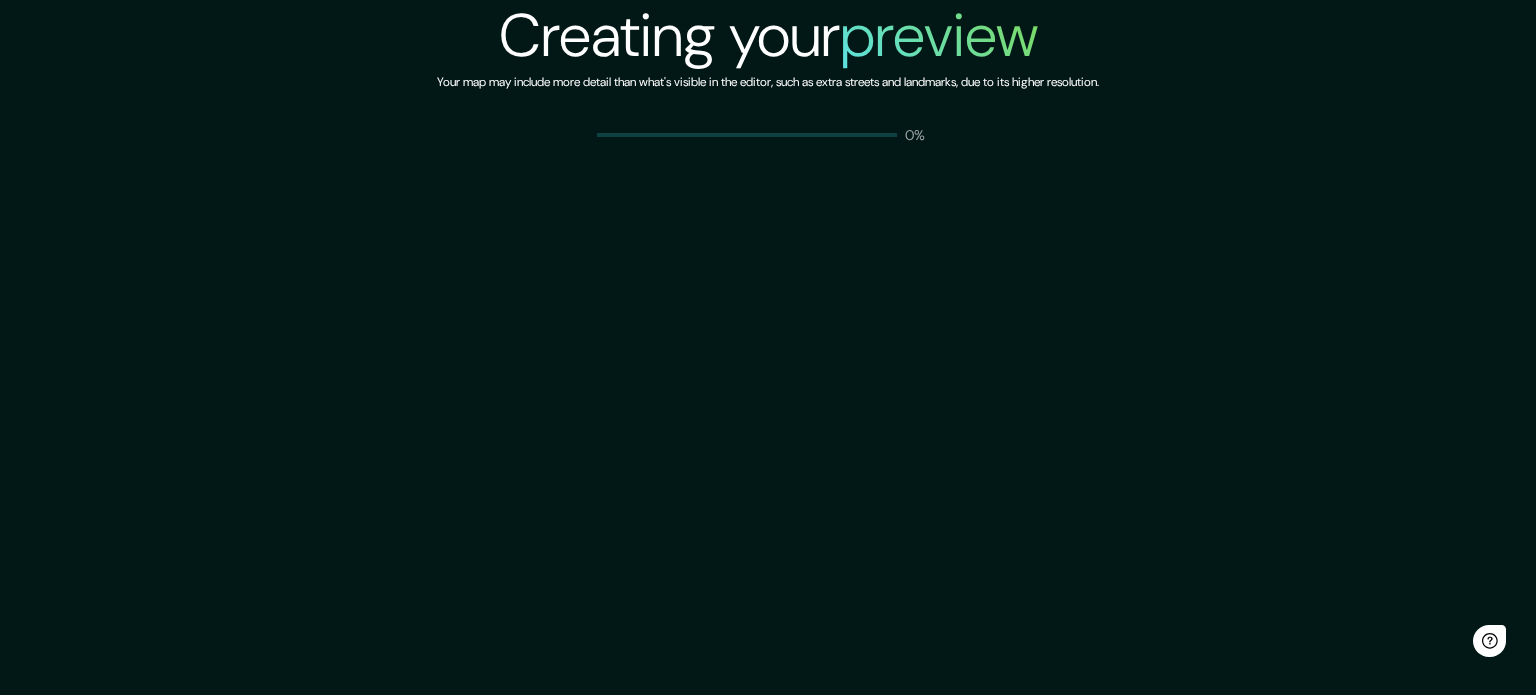 scroll, scrollTop: 0, scrollLeft: 0, axis: both 